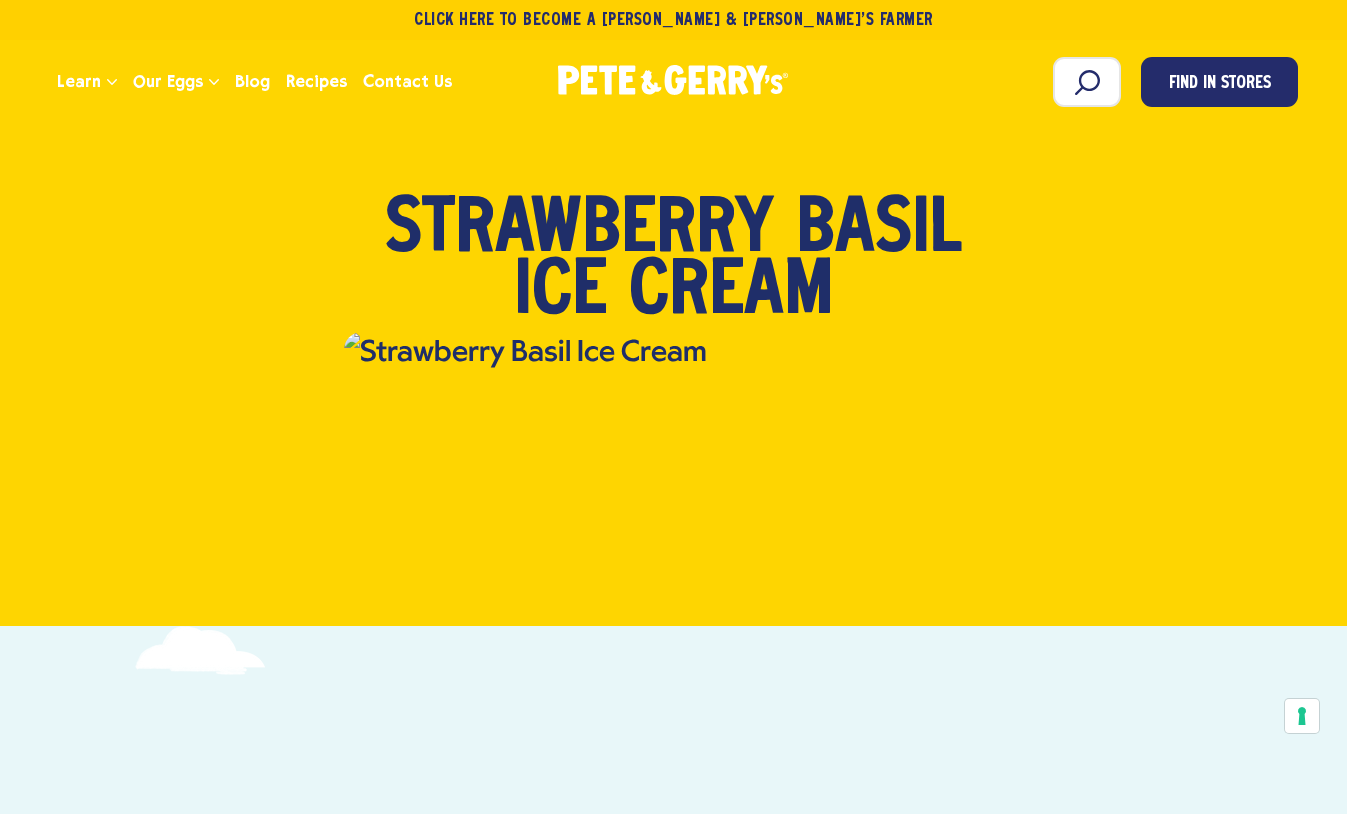 scroll, scrollTop: 0, scrollLeft: 0, axis: both 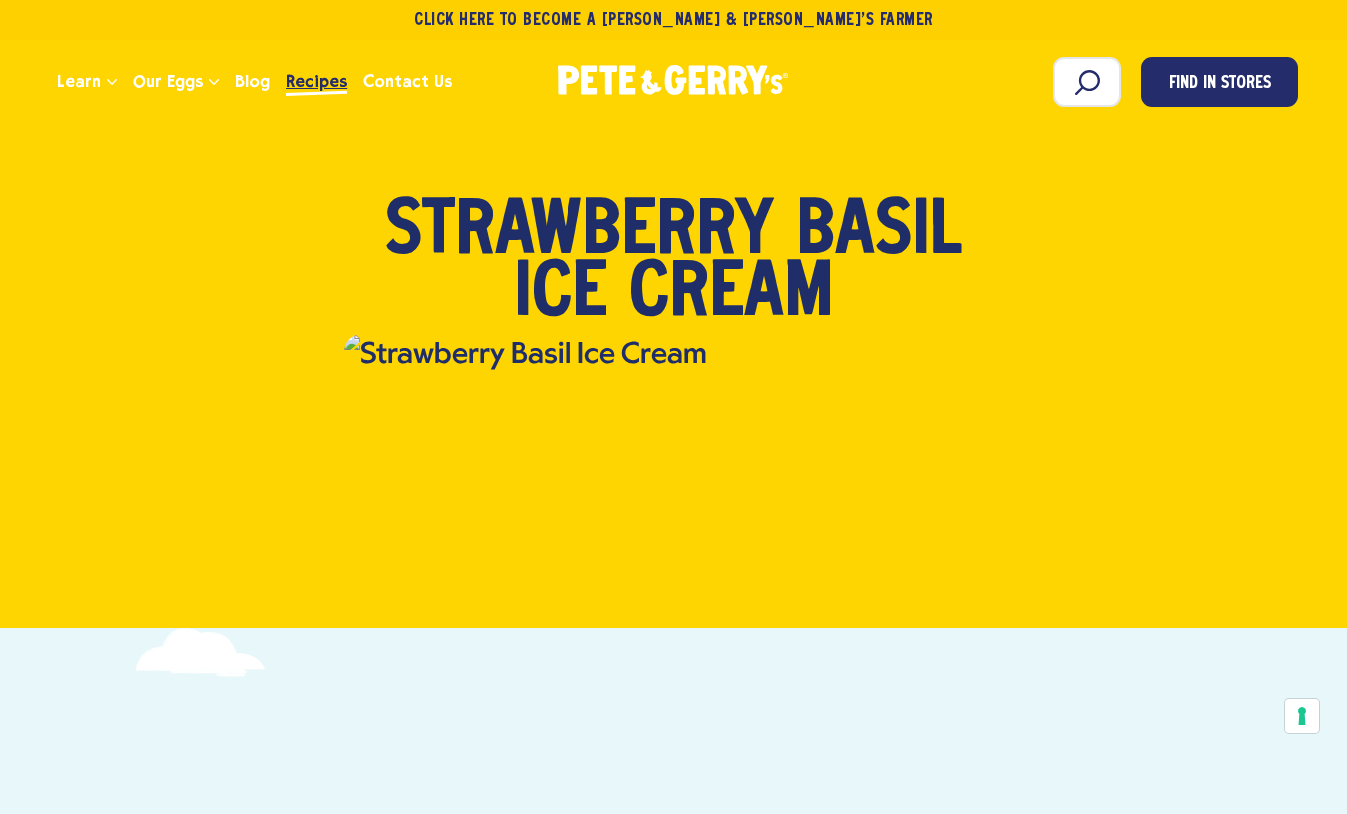 click on "Recipes" at bounding box center [316, 81] 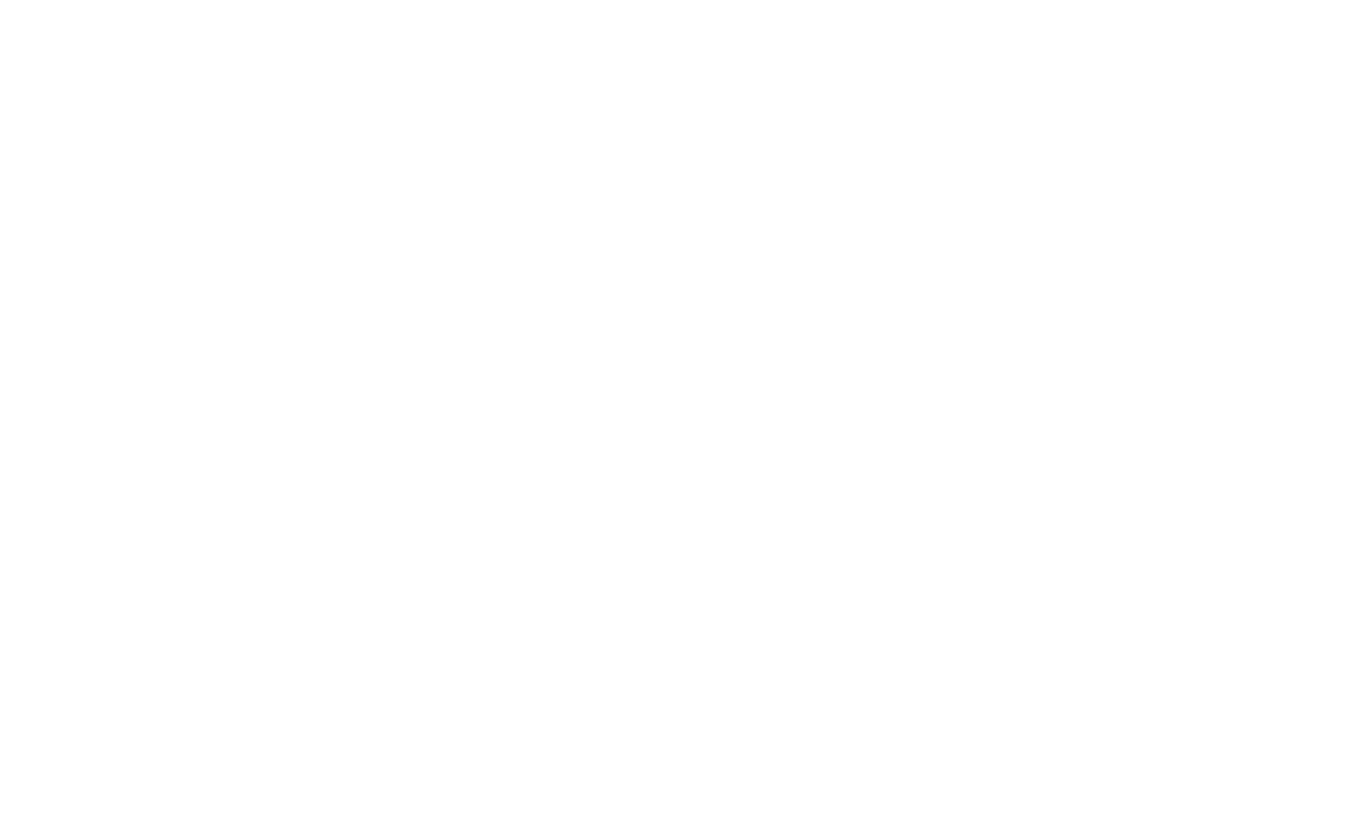 scroll, scrollTop: 0, scrollLeft: 0, axis: both 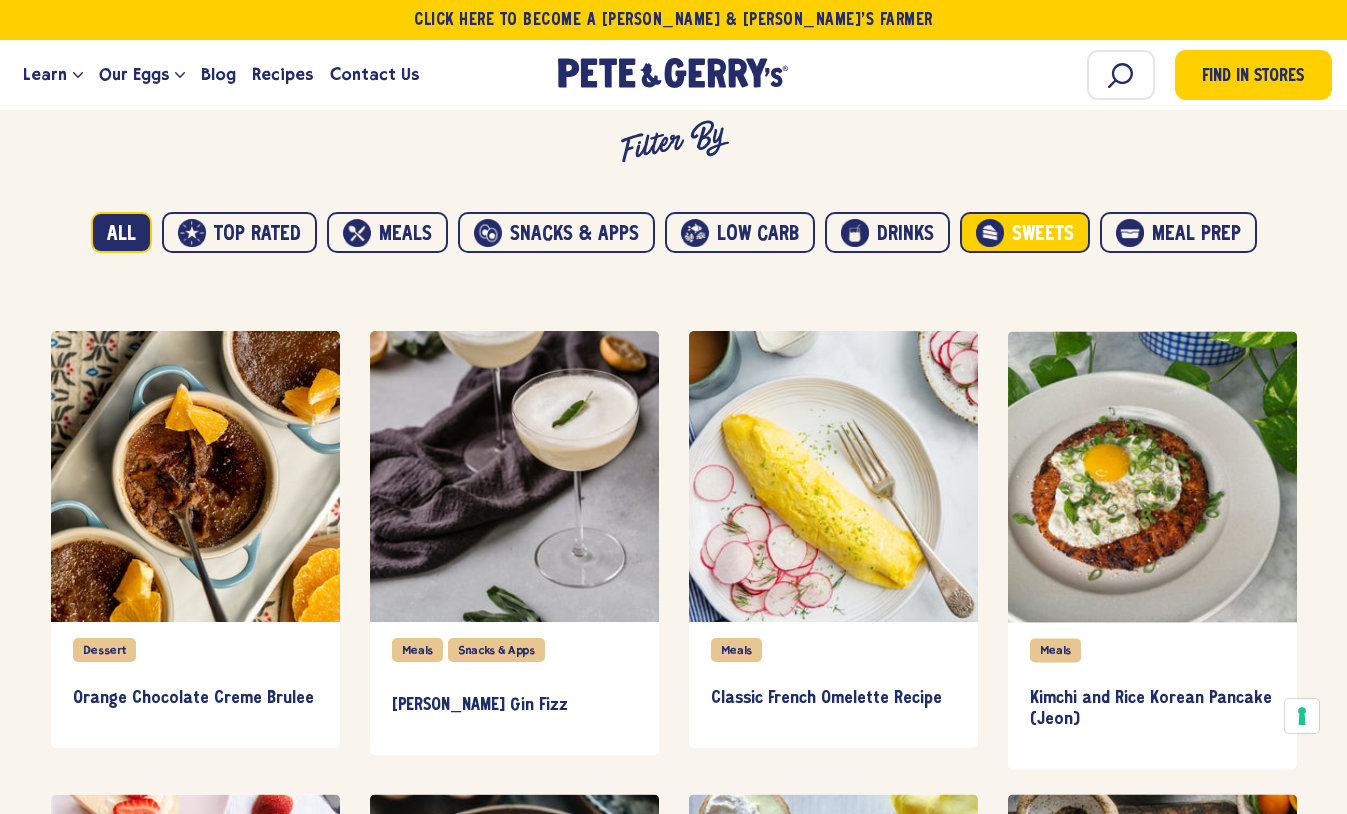 click on "Sweets" at bounding box center [1025, 233] 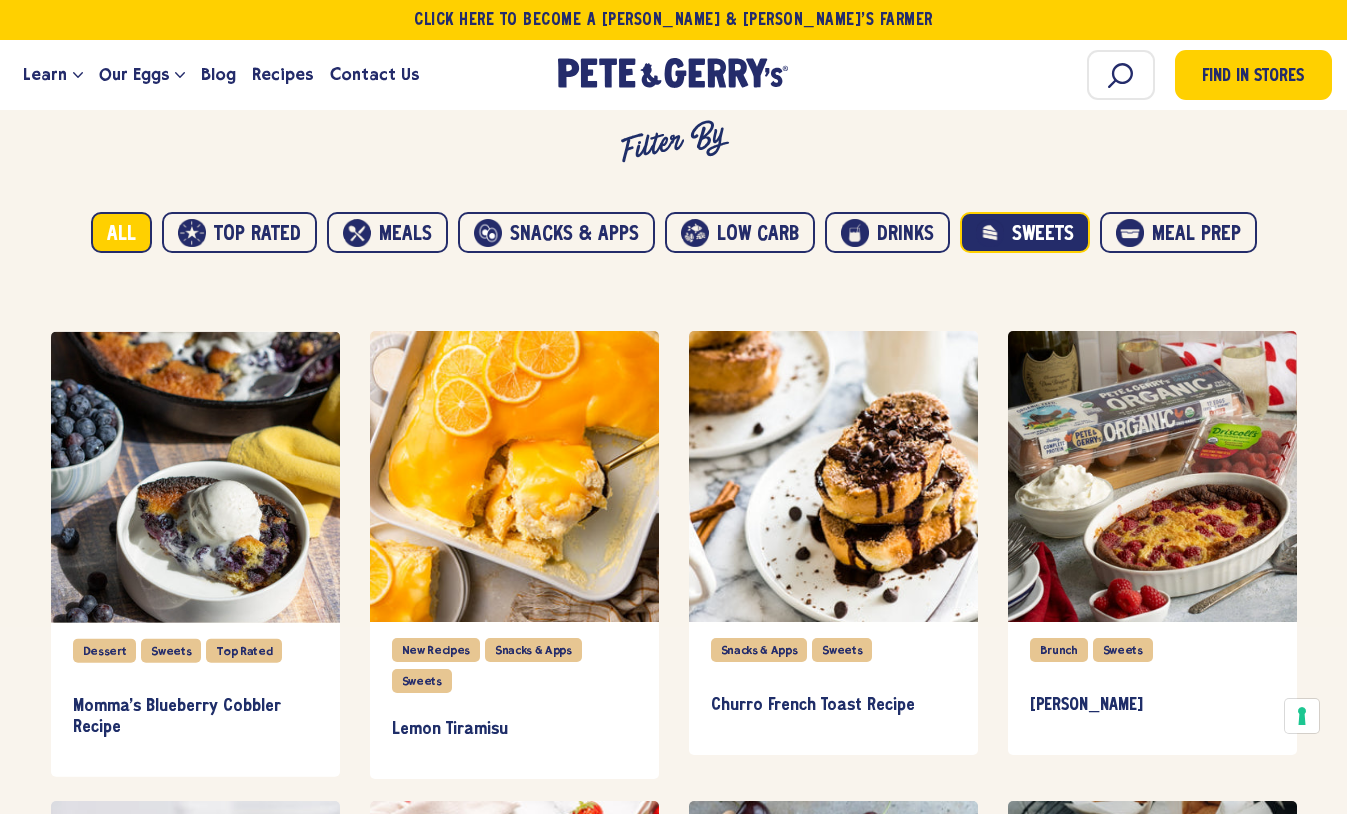 click on "All" at bounding box center [121, 233] 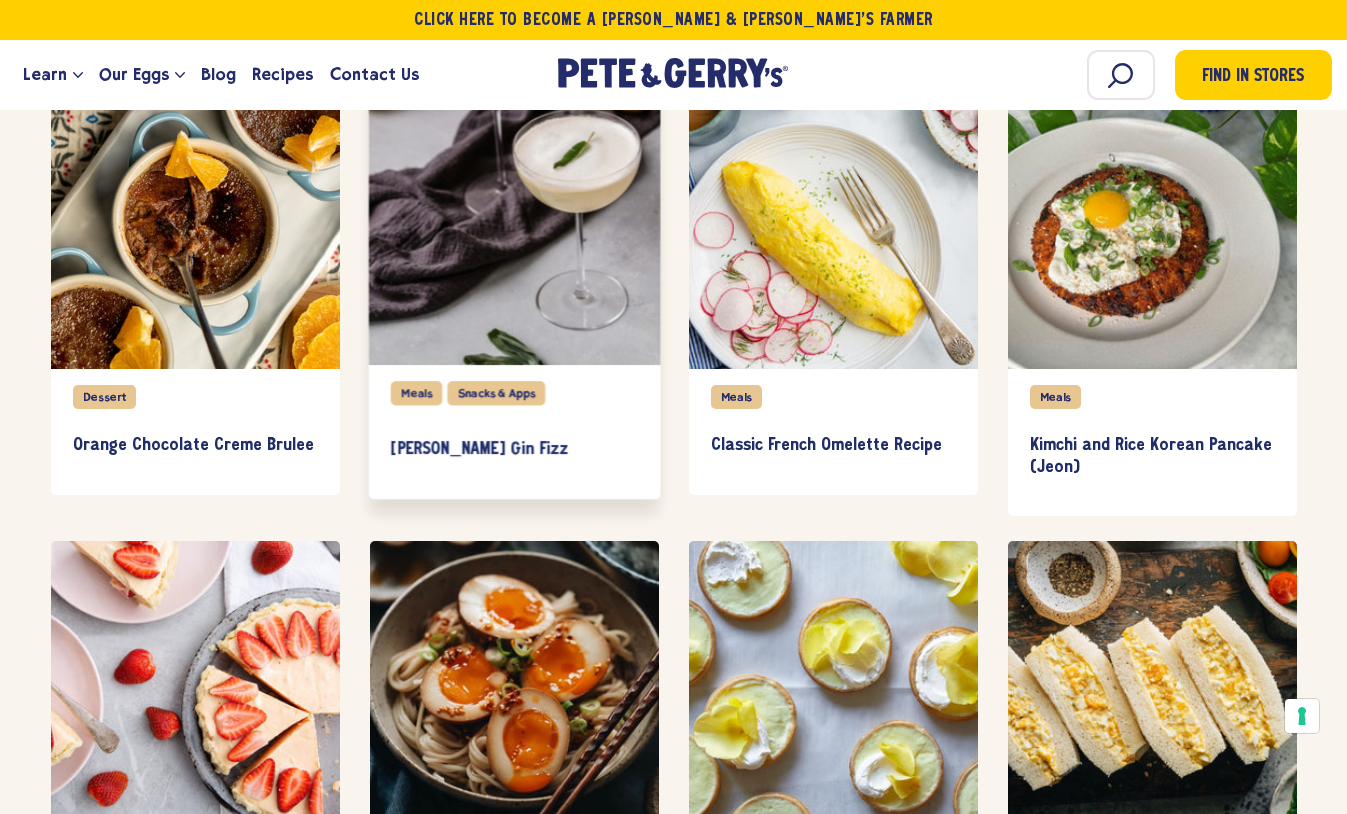 scroll, scrollTop: 1300, scrollLeft: 0, axis: vertical 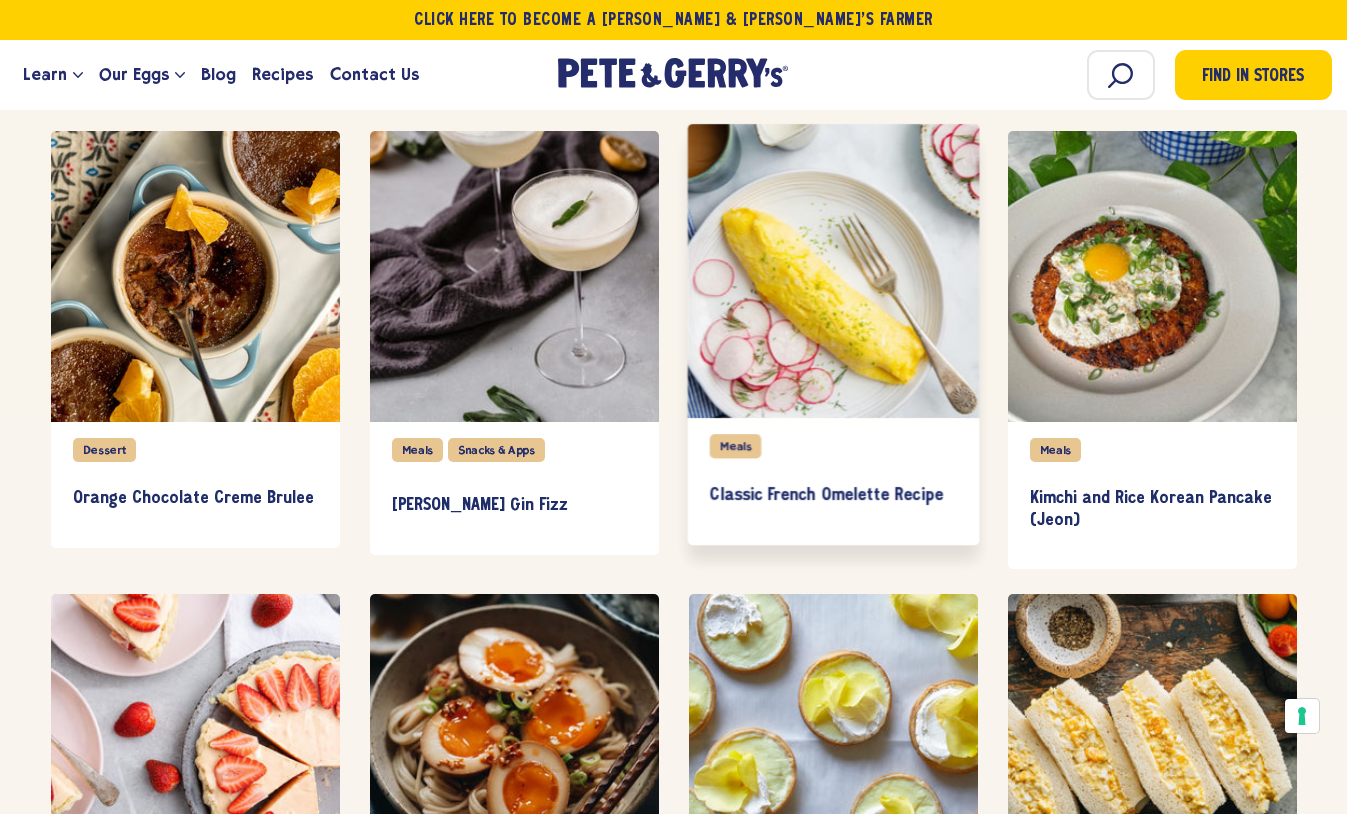 type 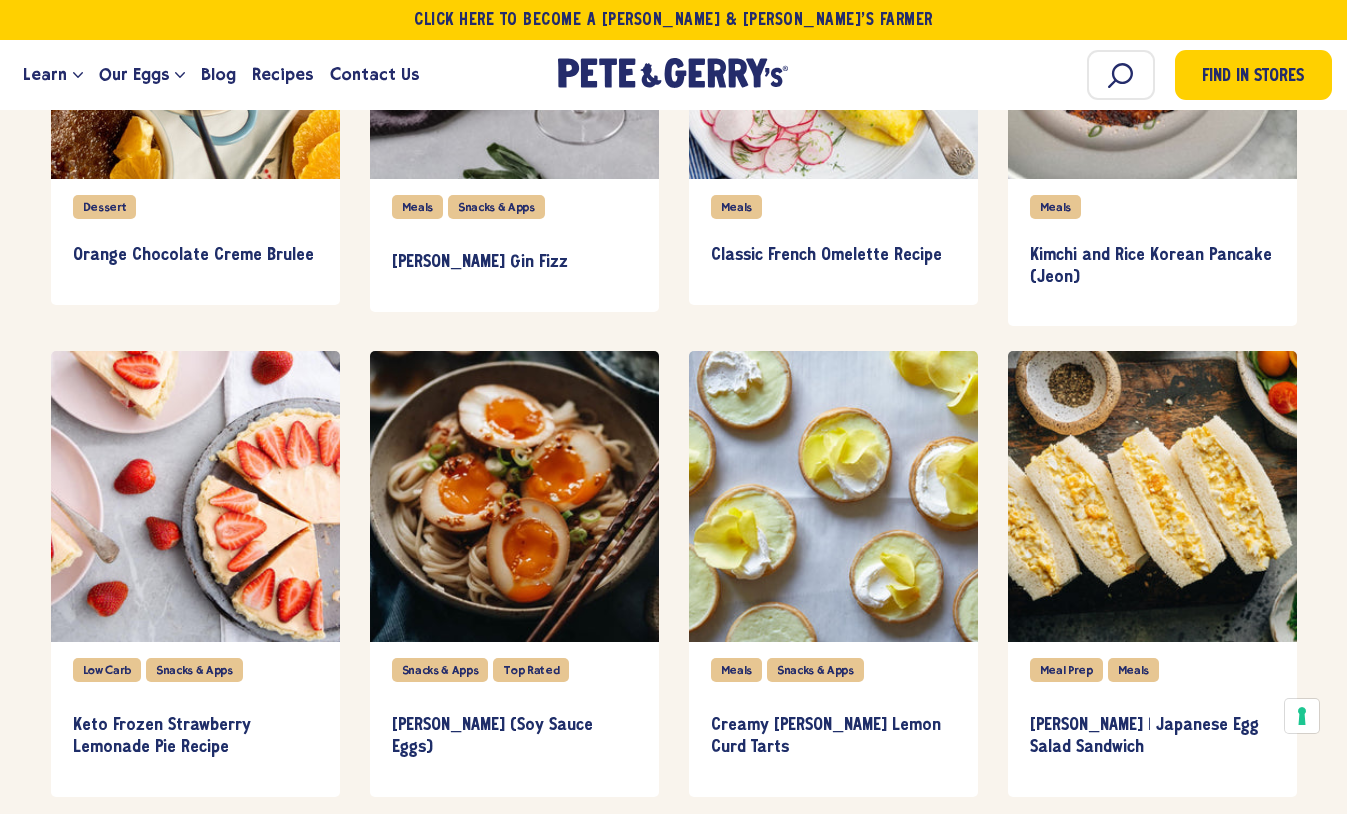 scroll, scrollTop: 0, scrollLeft: 0, axis: both 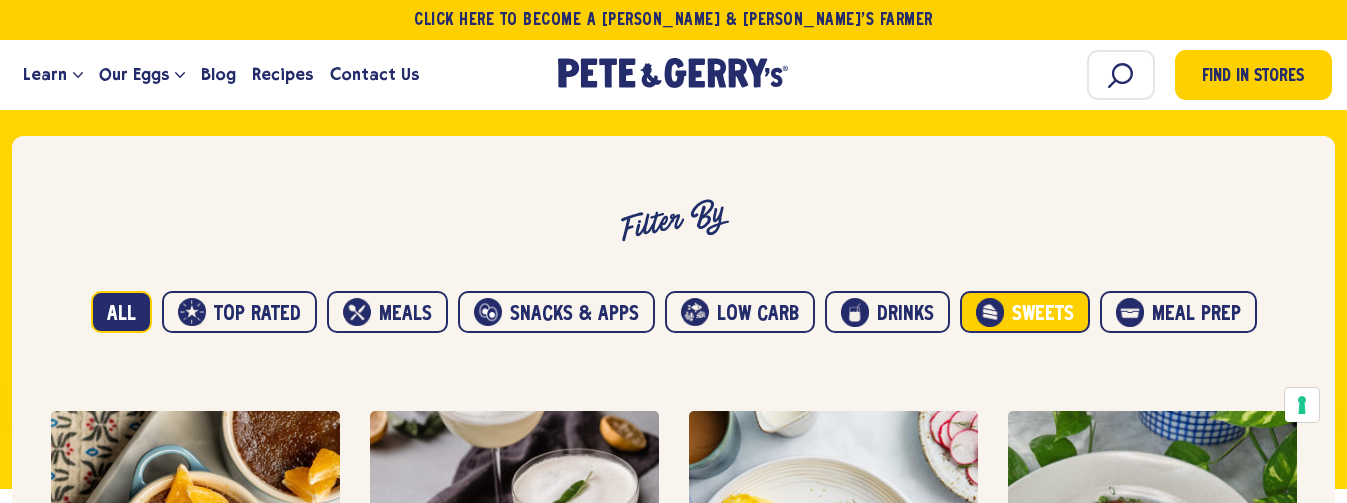 click on "Sweets" at bounding box center [1025, 312] 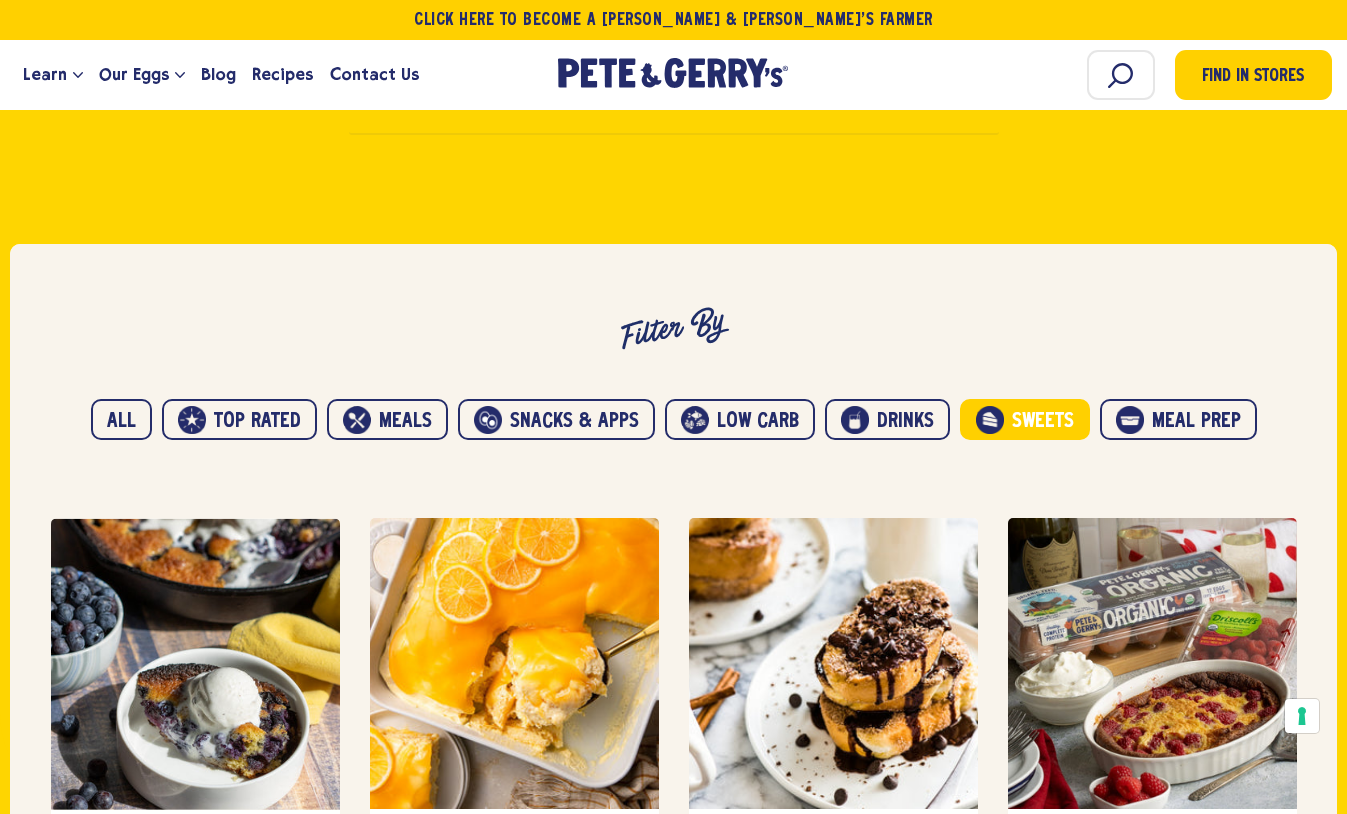scroll, scrollTop: 900, scrollLeft: 0, axis: vertical 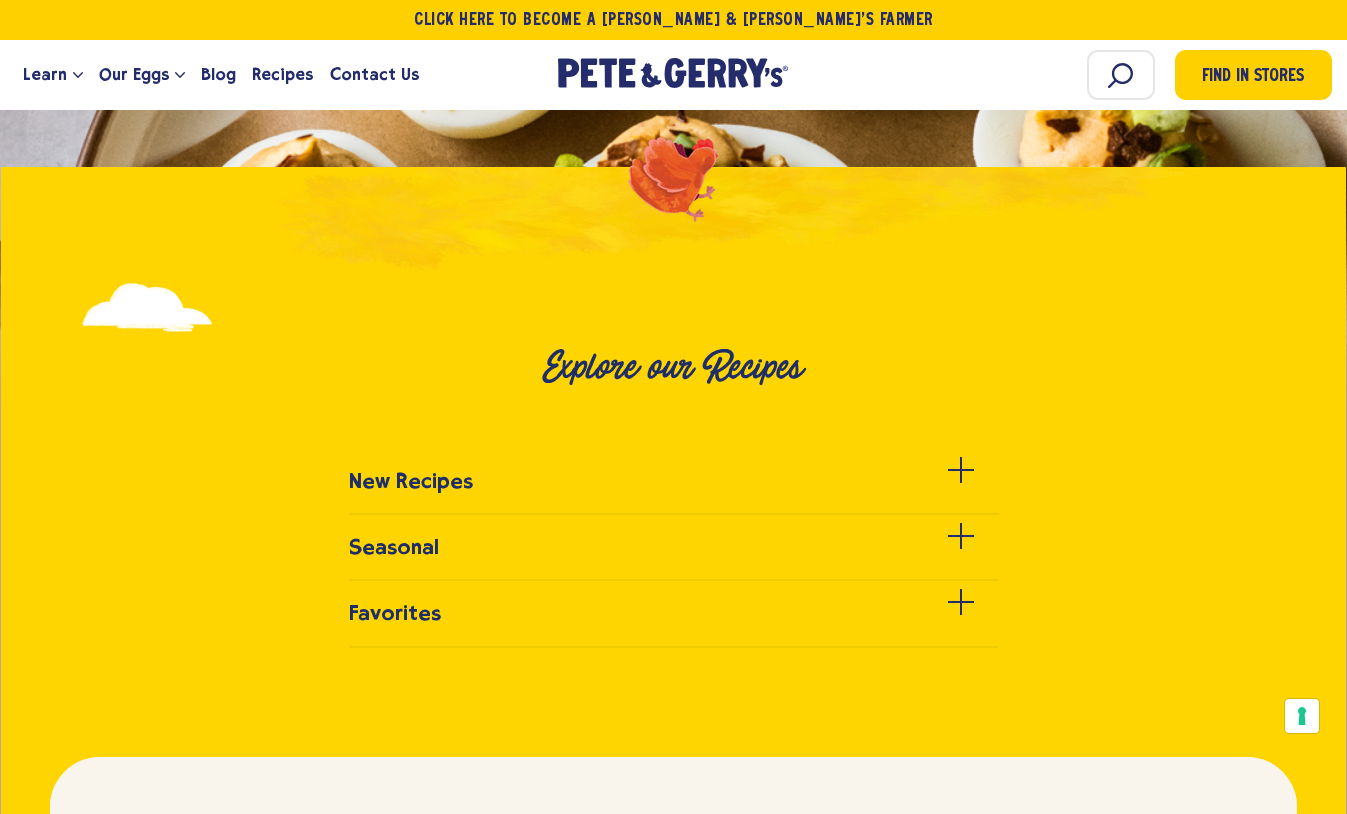 click on "New Recipes" at bounding box center [673, 843] 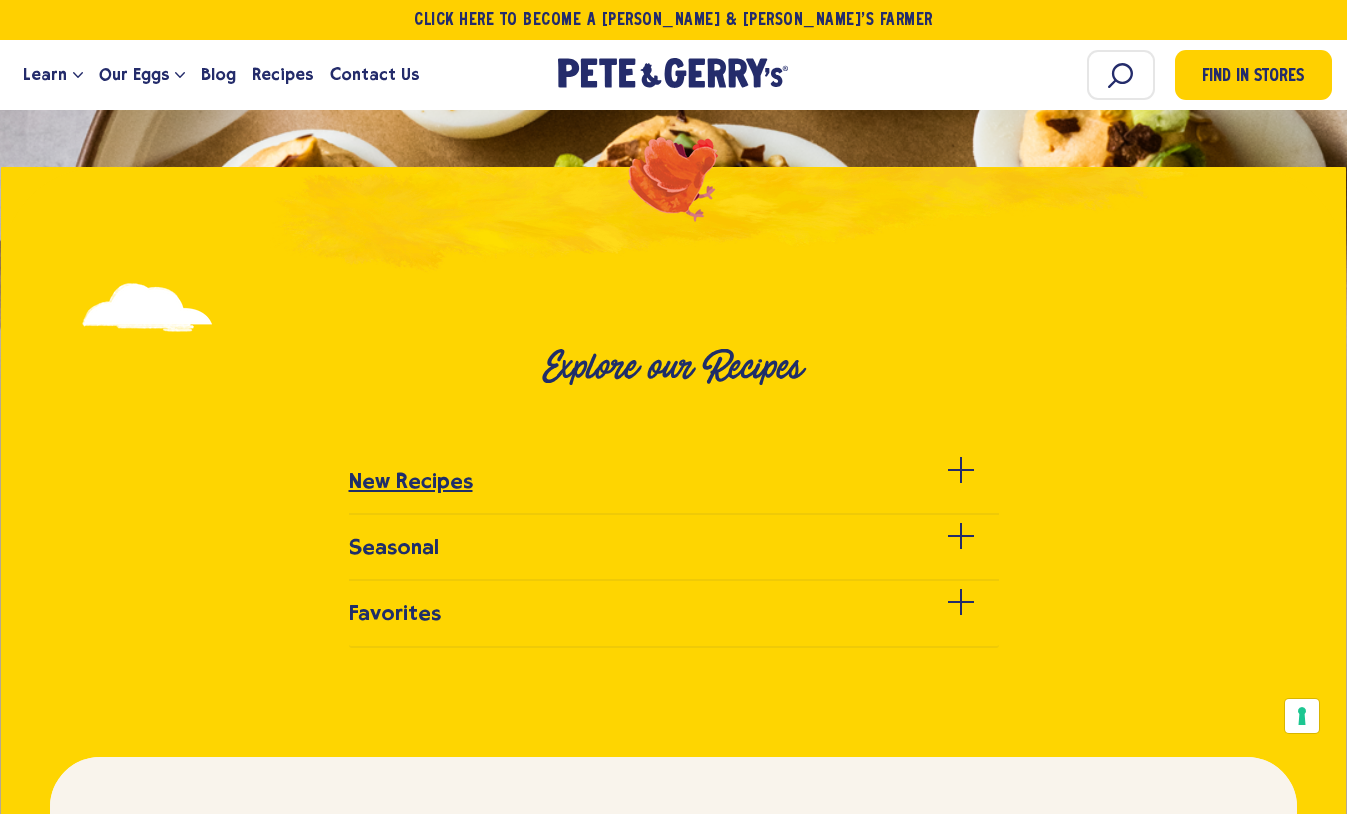 click on "New Recipes" at bounding box center (411, 481) 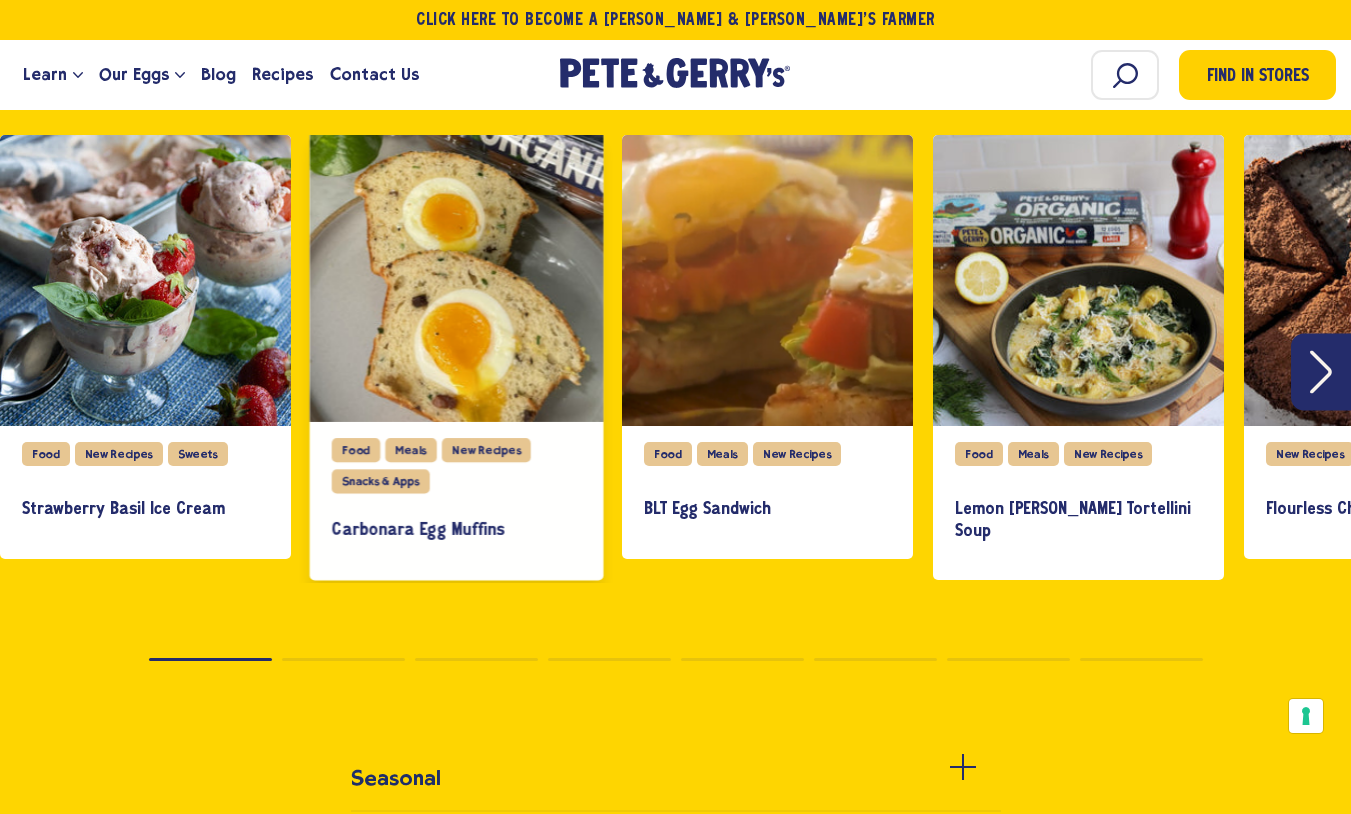 scroll, scrollTop: 700, scrollLeft: 0, axis: vertical 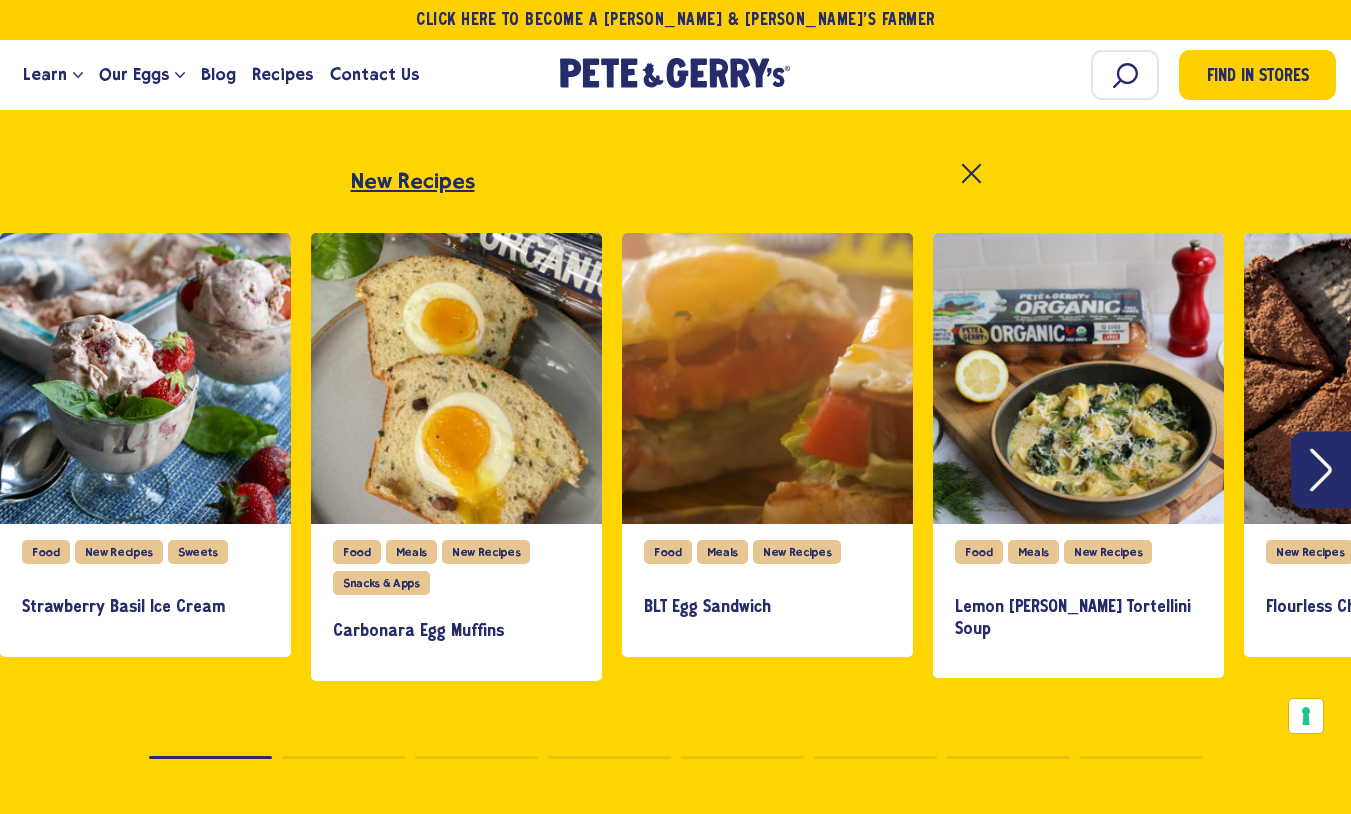 click at bounding box center [971, 174] 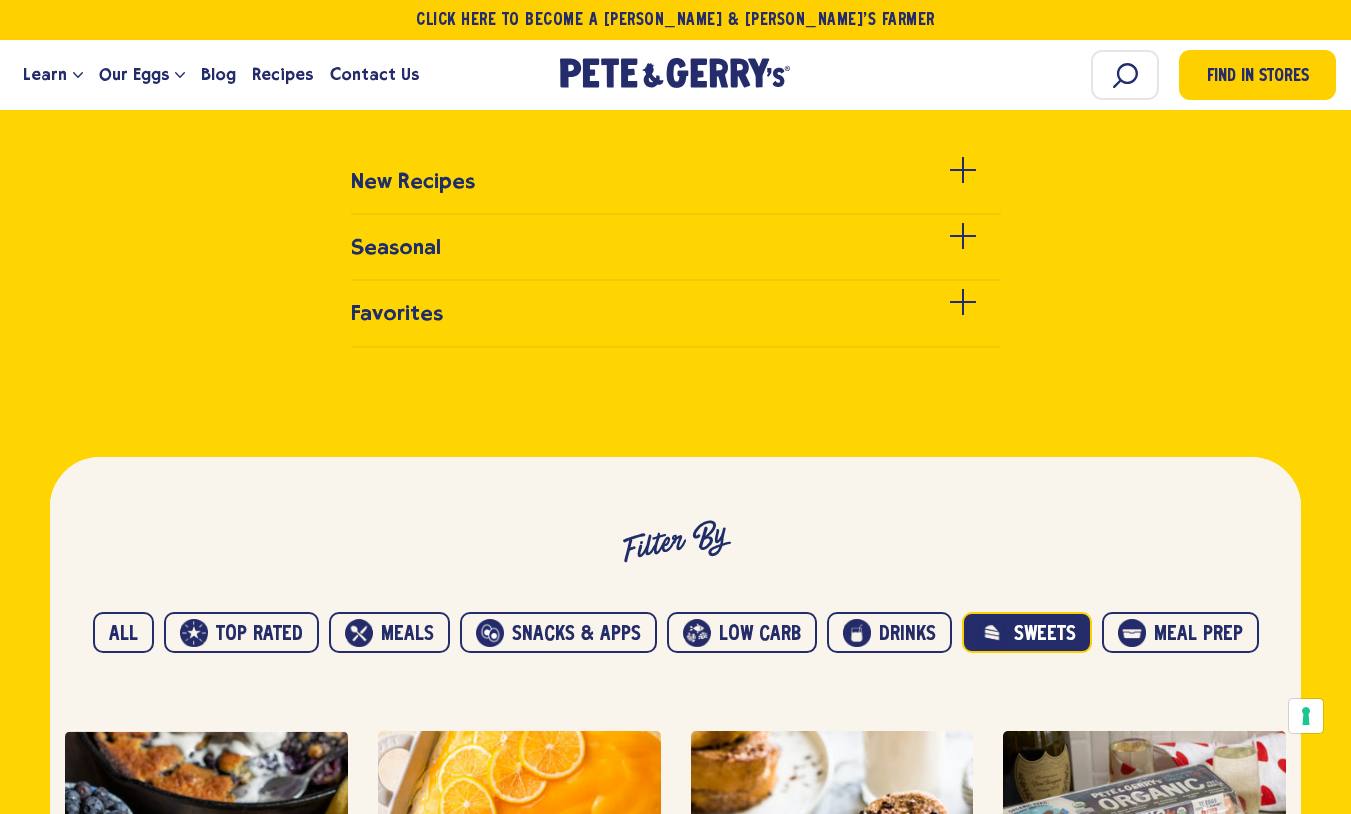 click on "New Recipes" at bounding box center (675, 543) 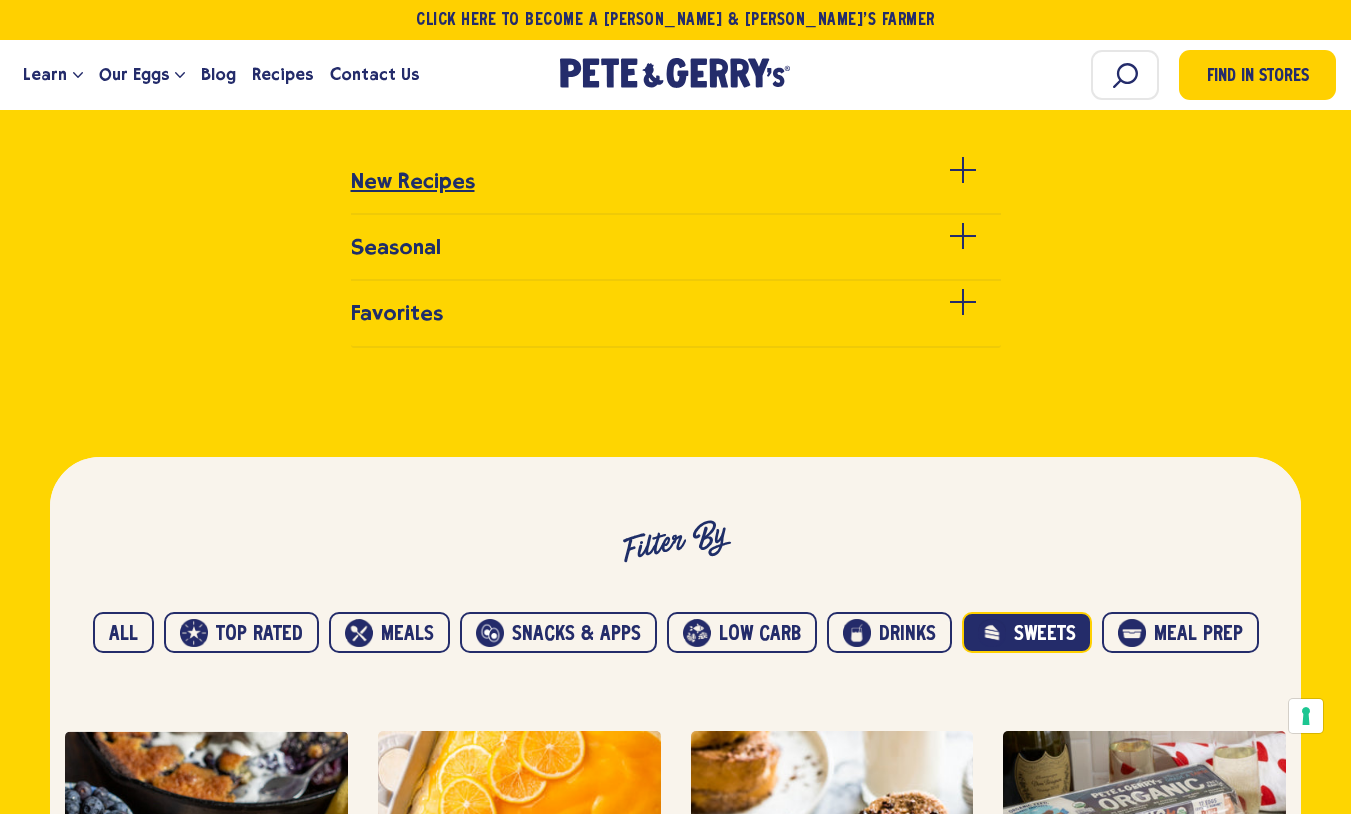 click at bounding box center [963, 170] 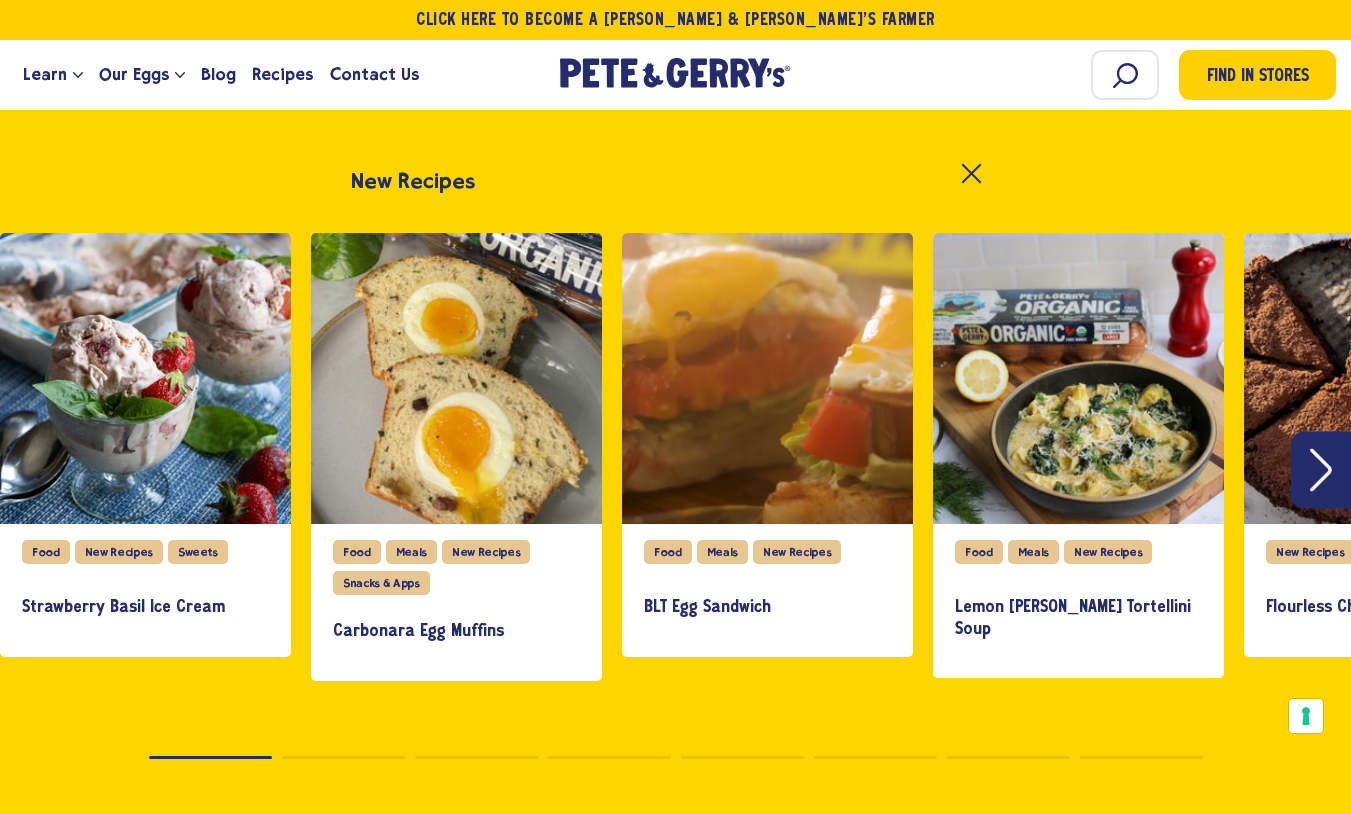 click on "New Recipes" at bounding box center (675, 857) 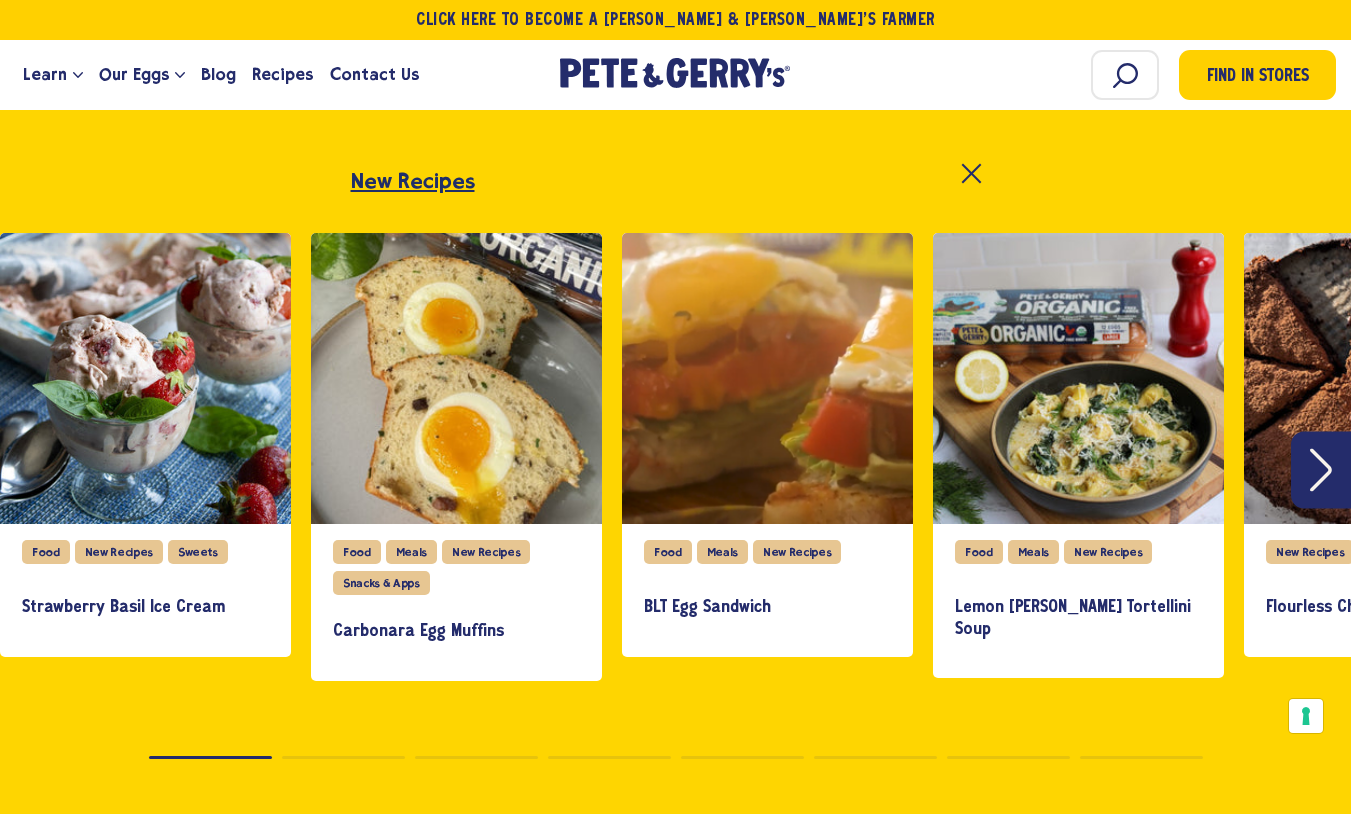 click at bounding box center (971, 174) 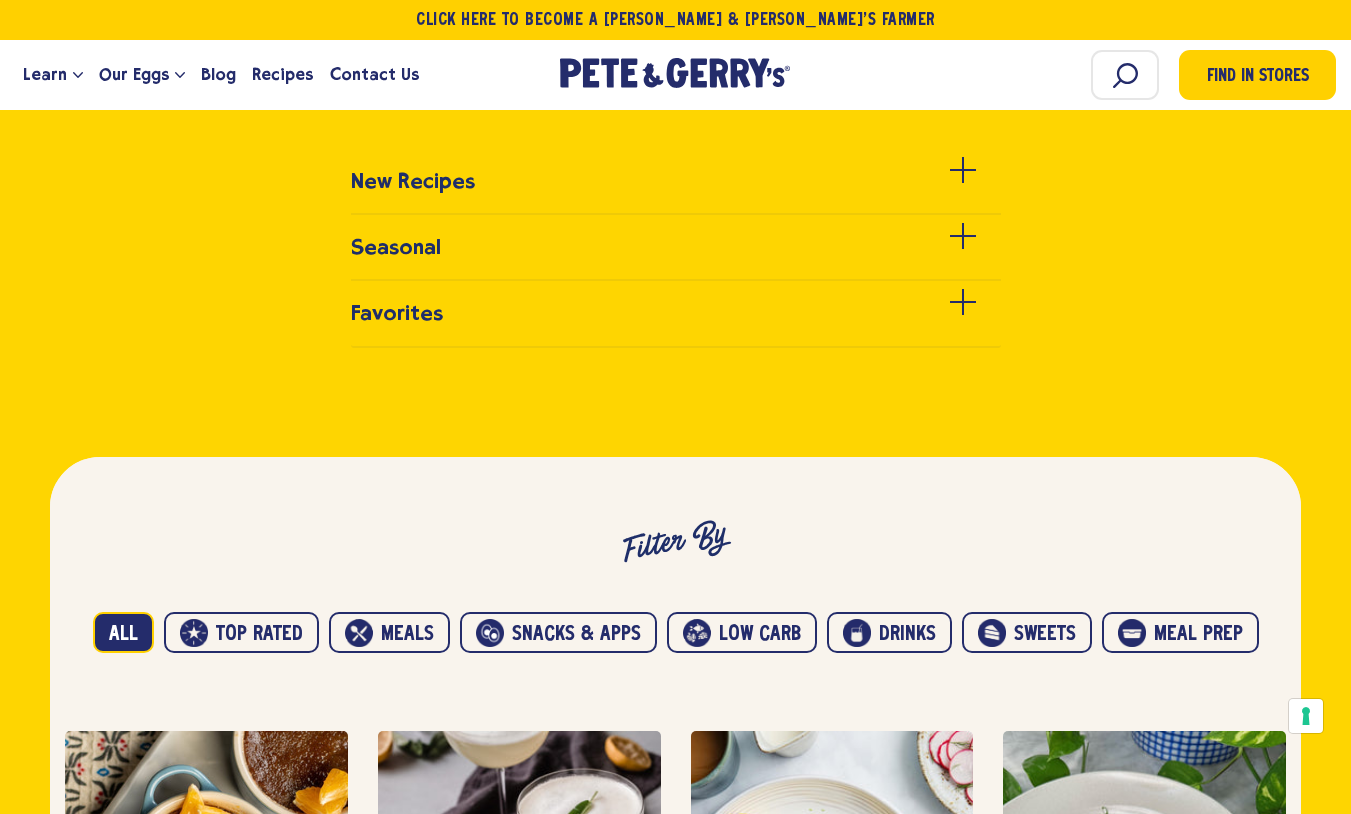 scroll, scrollTop: 383, scrollLeft: 0, axis: vertical 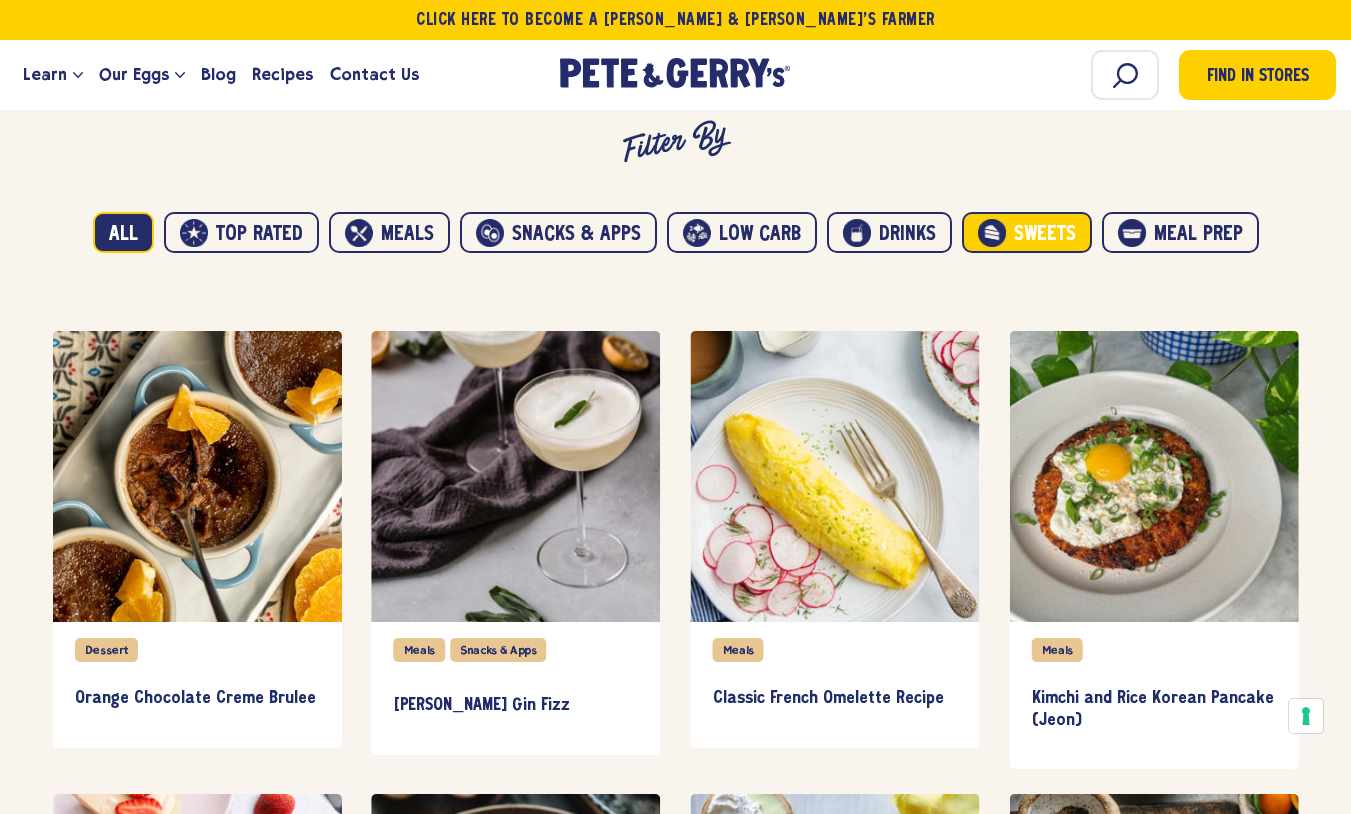click on "Sweets" at bounding box center (1027, 233) 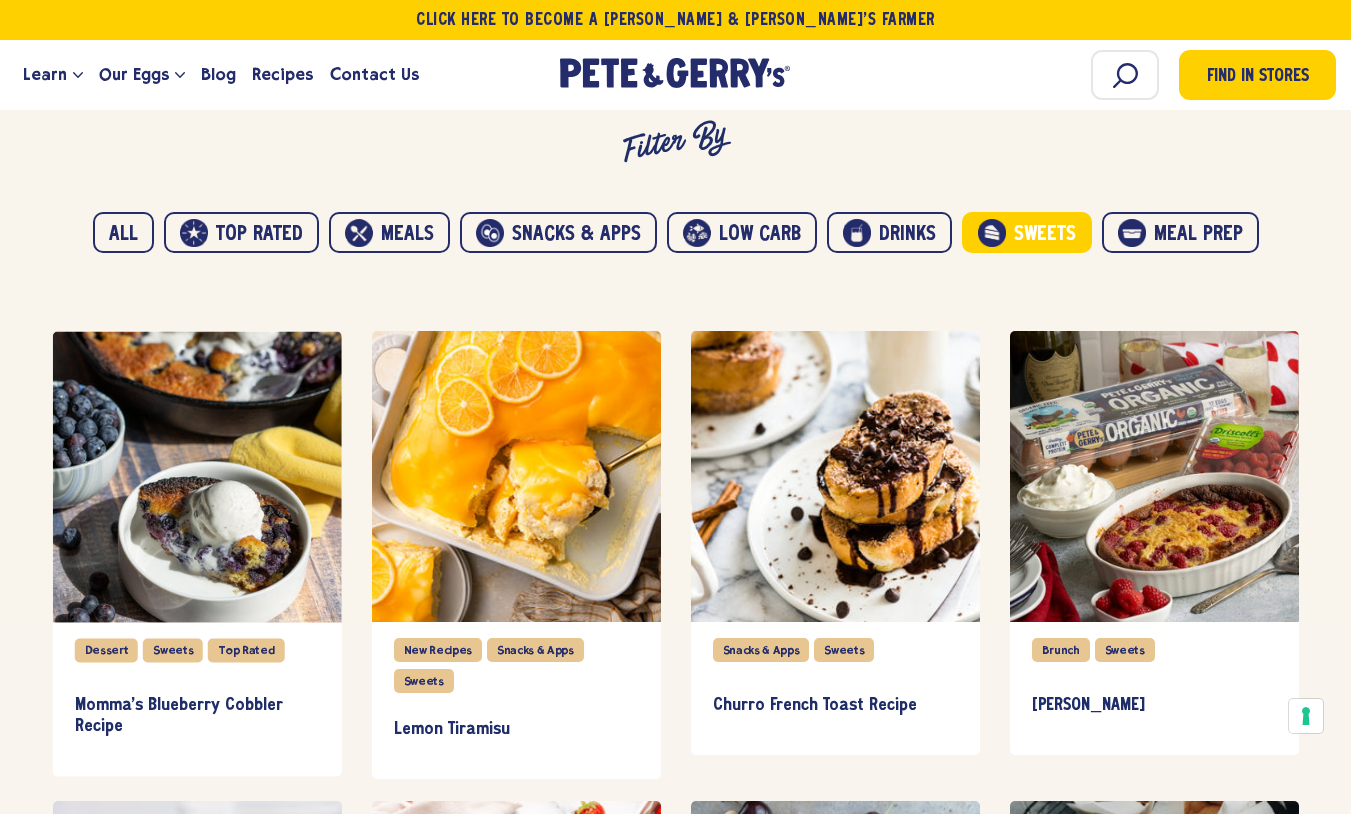 click on "Sweets" at bounding box center [1027, 233] 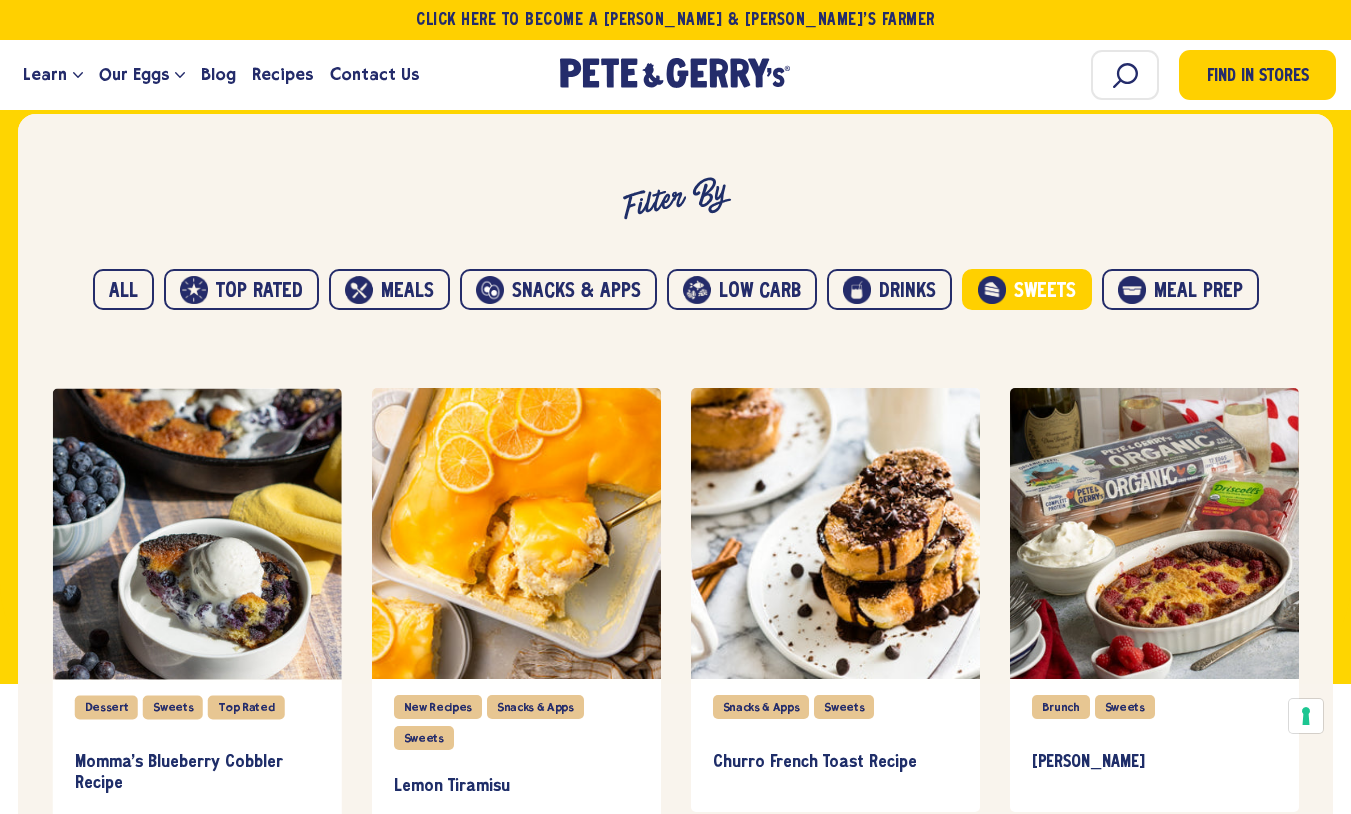 scroll, scrollTop: 900, scrollLeft: 0, axis: vertical 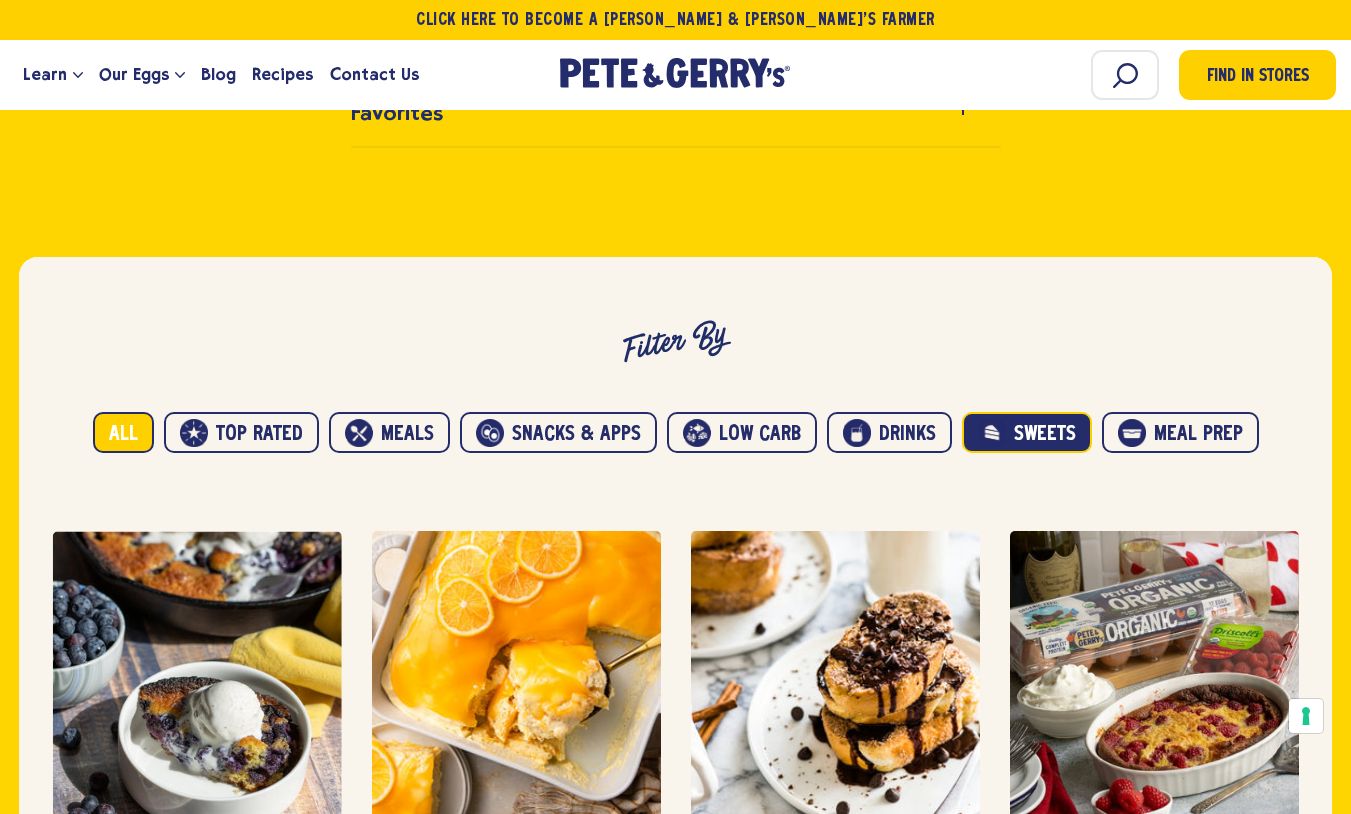 drag, startPoint x: 115, startPoint y: 426, endPoint x: 138, endPoint y: 426, distance: 23 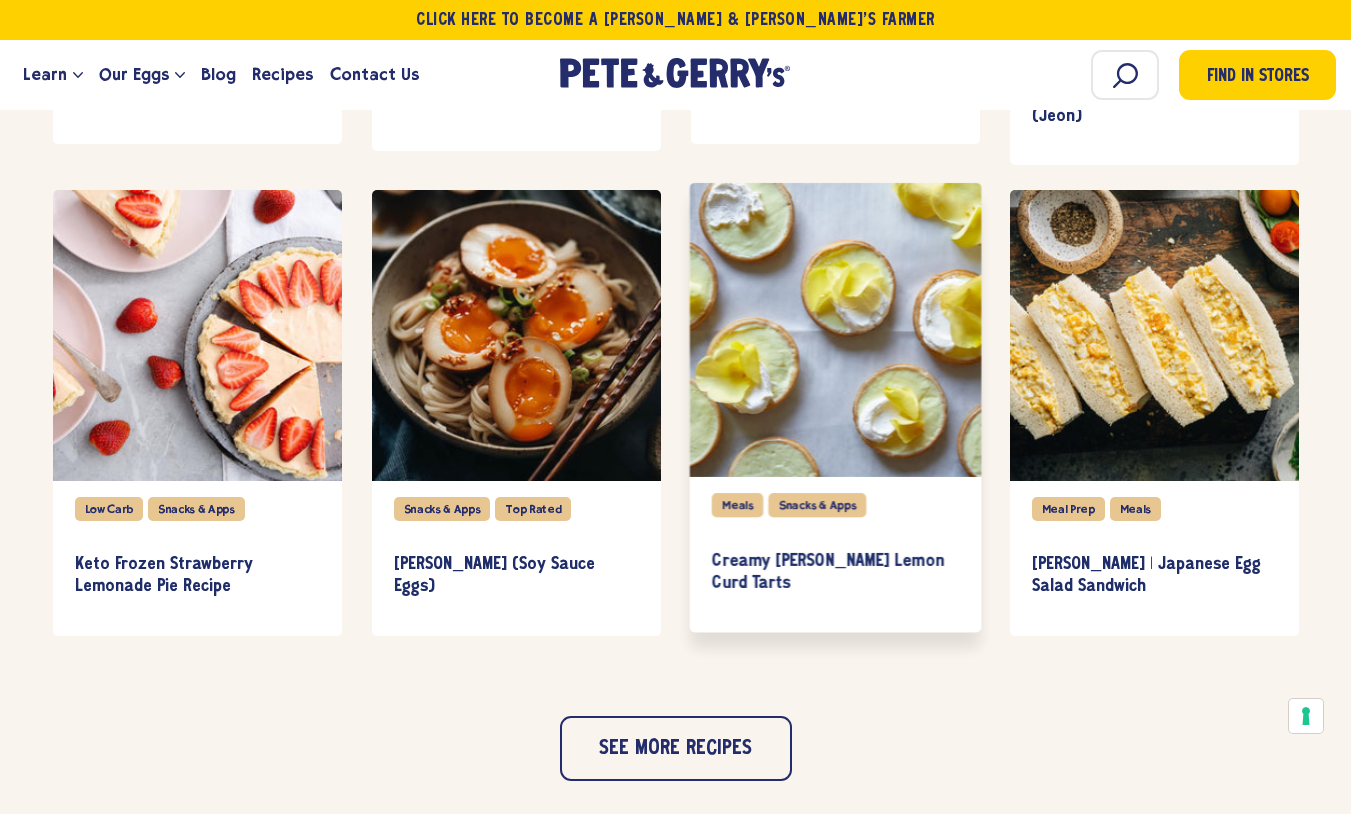 scroll, scrollTop: 2100, scrollLeft: 0, axis: vertical 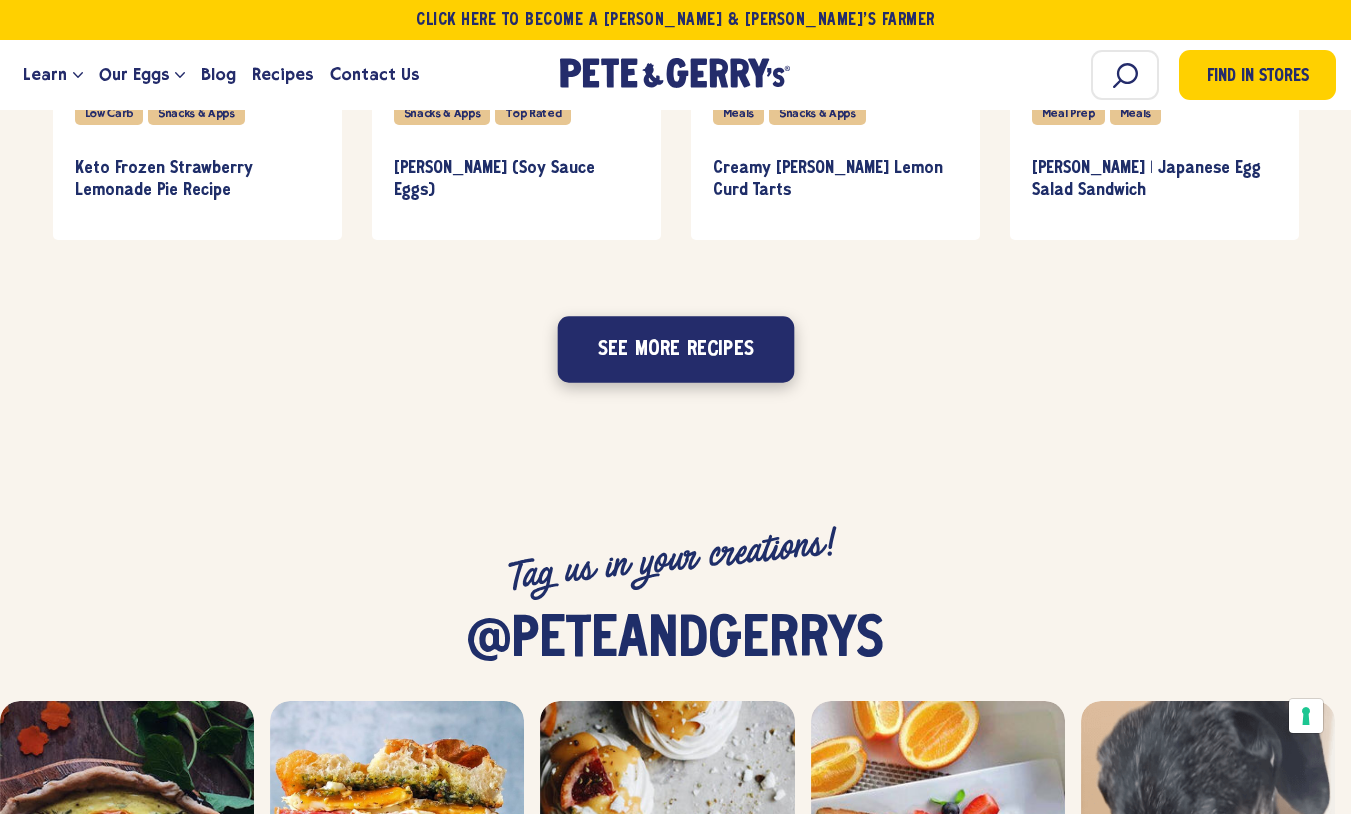 click on "See more recipes" at bounding box center (675, 349) 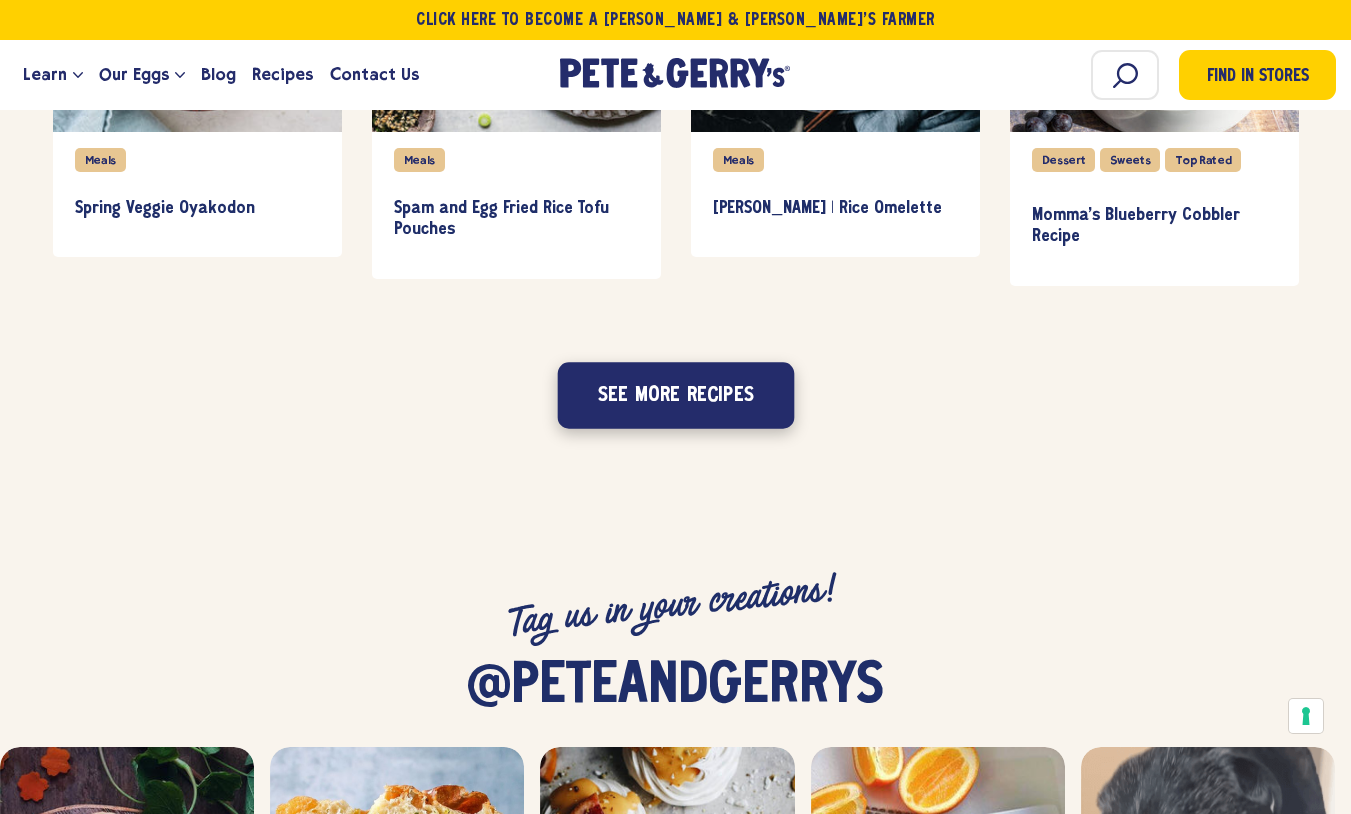 click on "See more recipes" at bounding box center (675, 395) 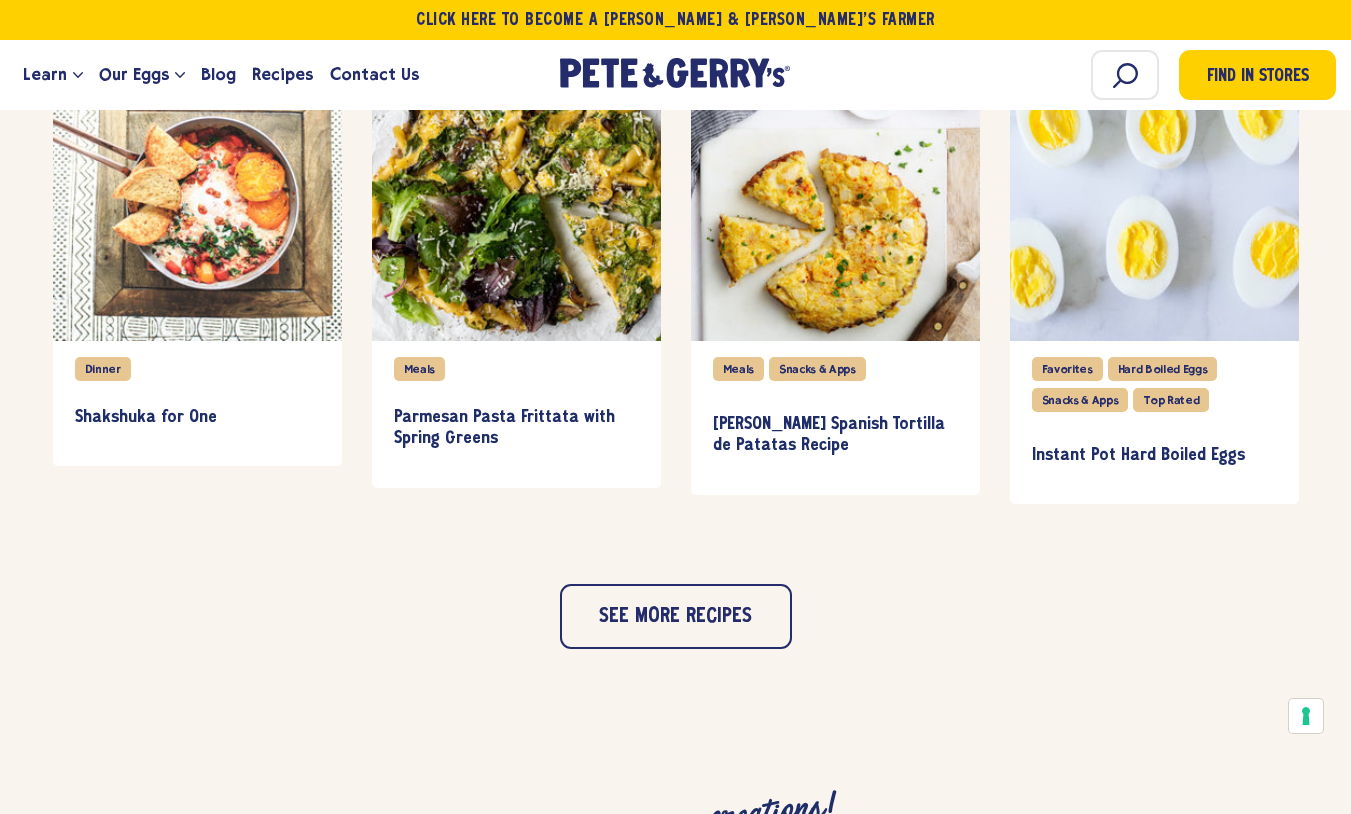 scroll, scrollTop: 3835, scrollLeft: 0, axis: vertical 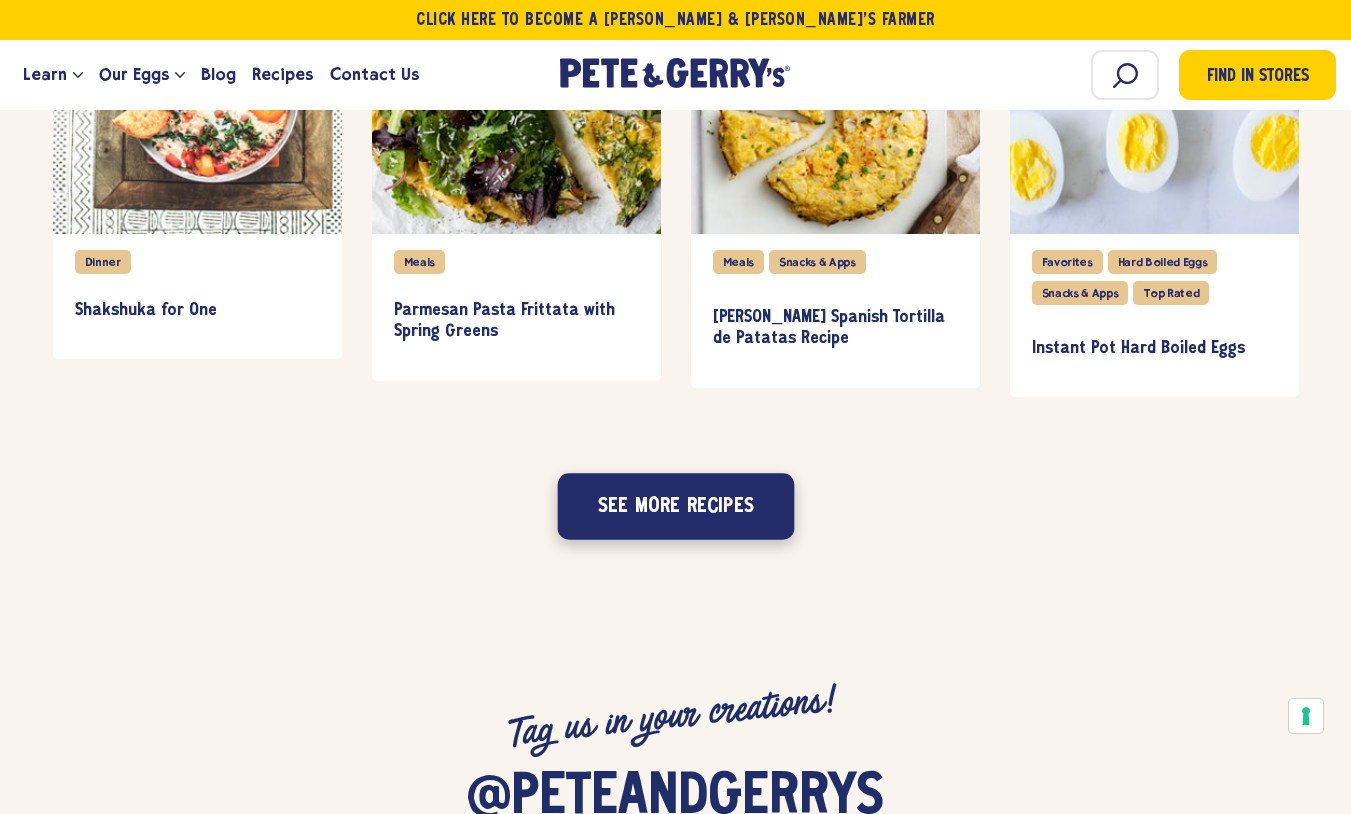 click on "See more recipes" at bounding box center (675, 507) 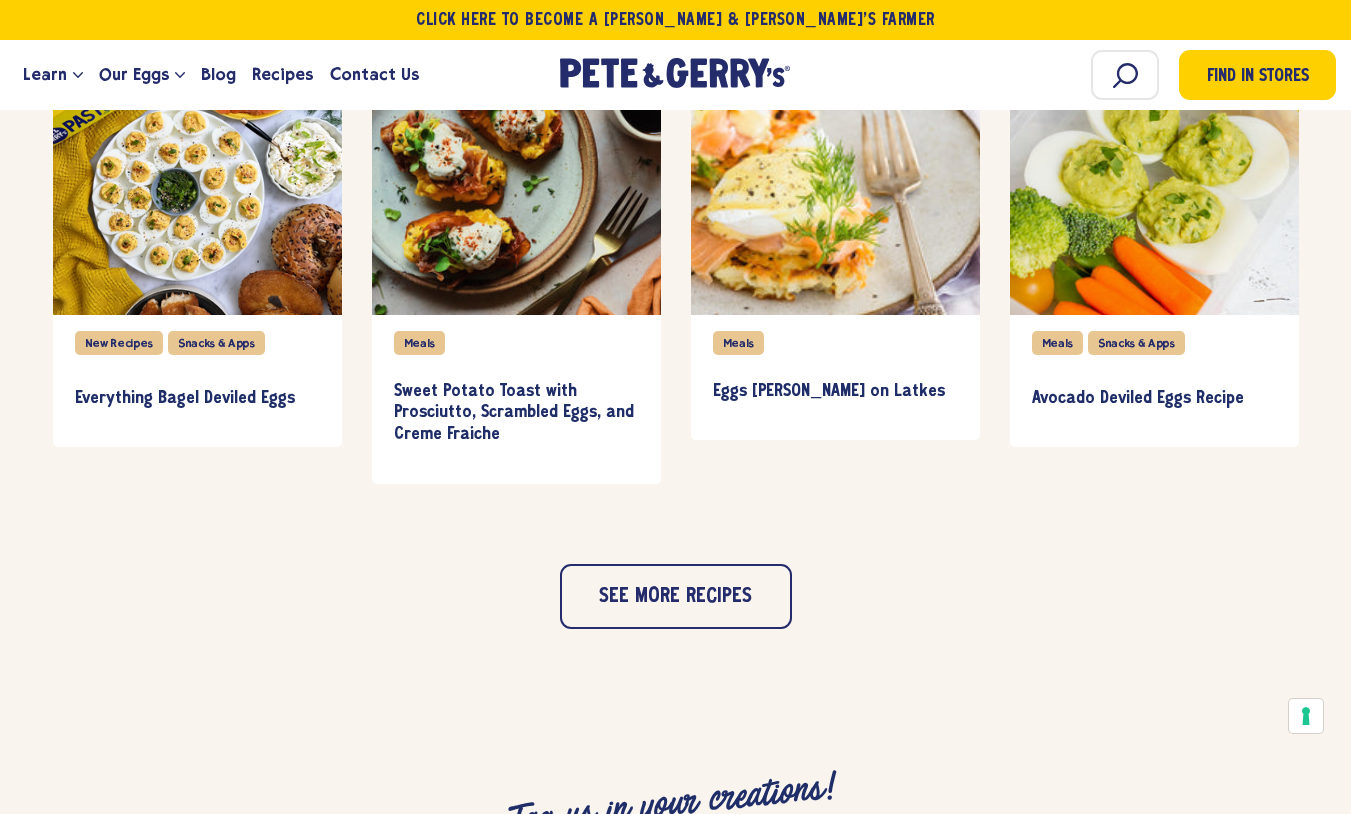 scroll, scrollTop: 4778, scrollLeft: 0, axis: vertical 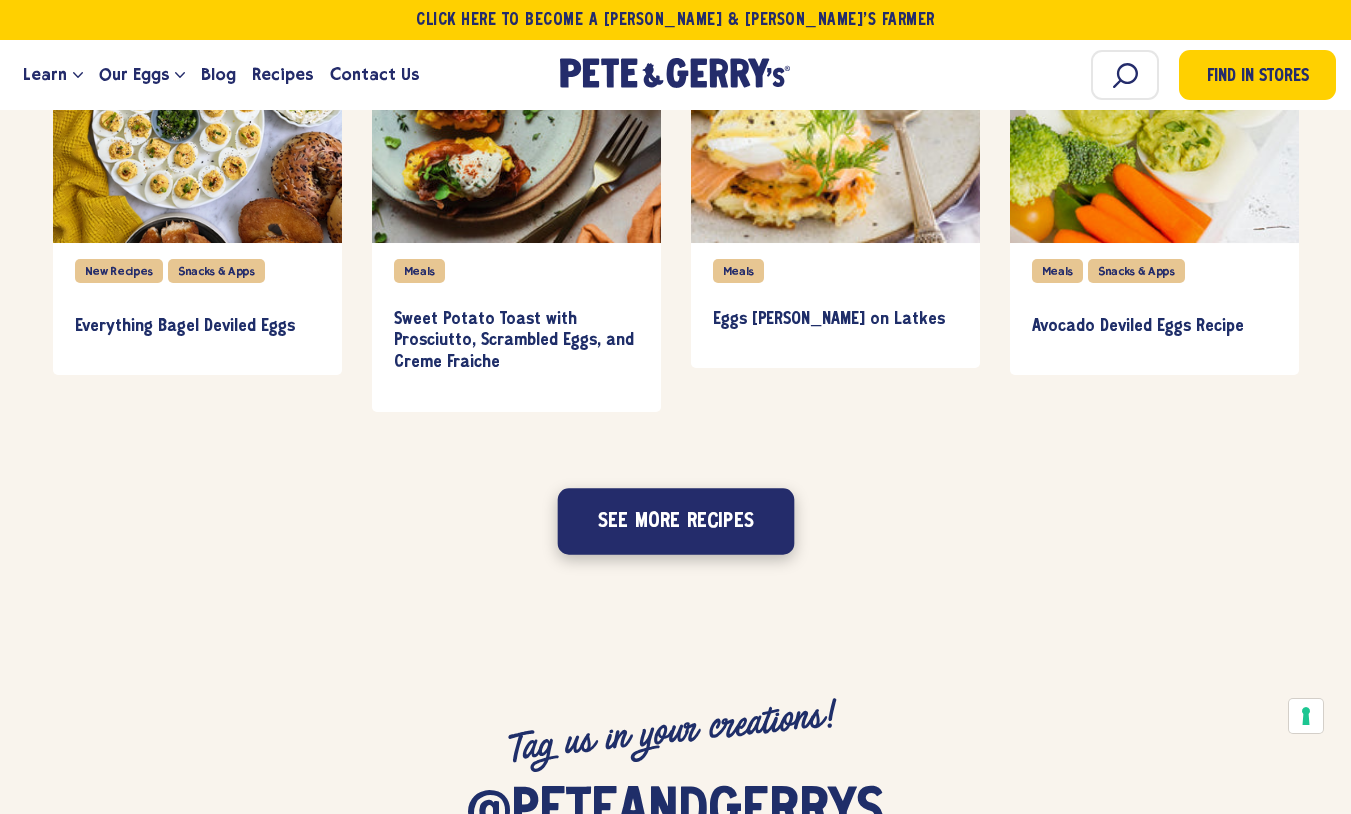 click on "See more recipes" at bounding box center [675, 521] 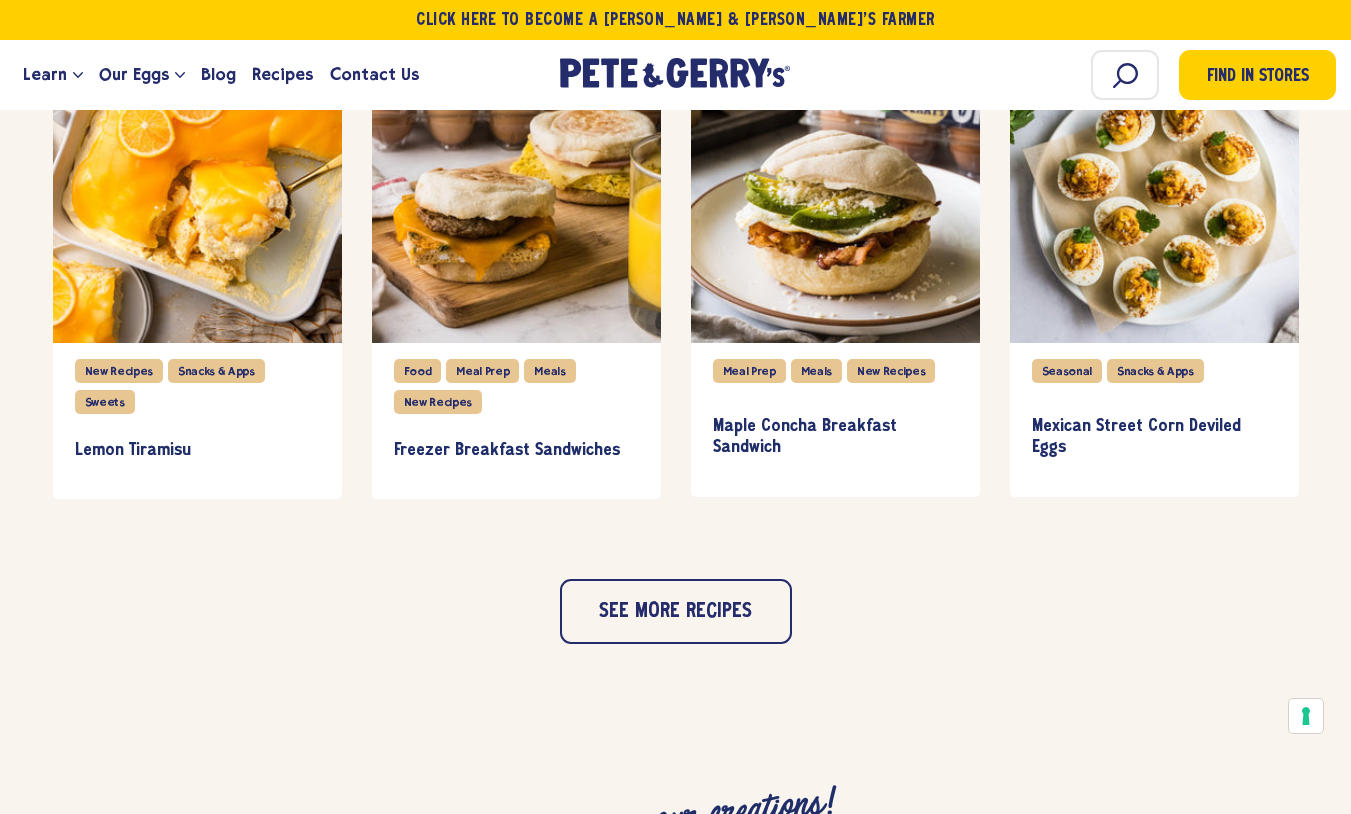 scroll, scrollTop: 5630, scrollLeft: 0, axis: vertical 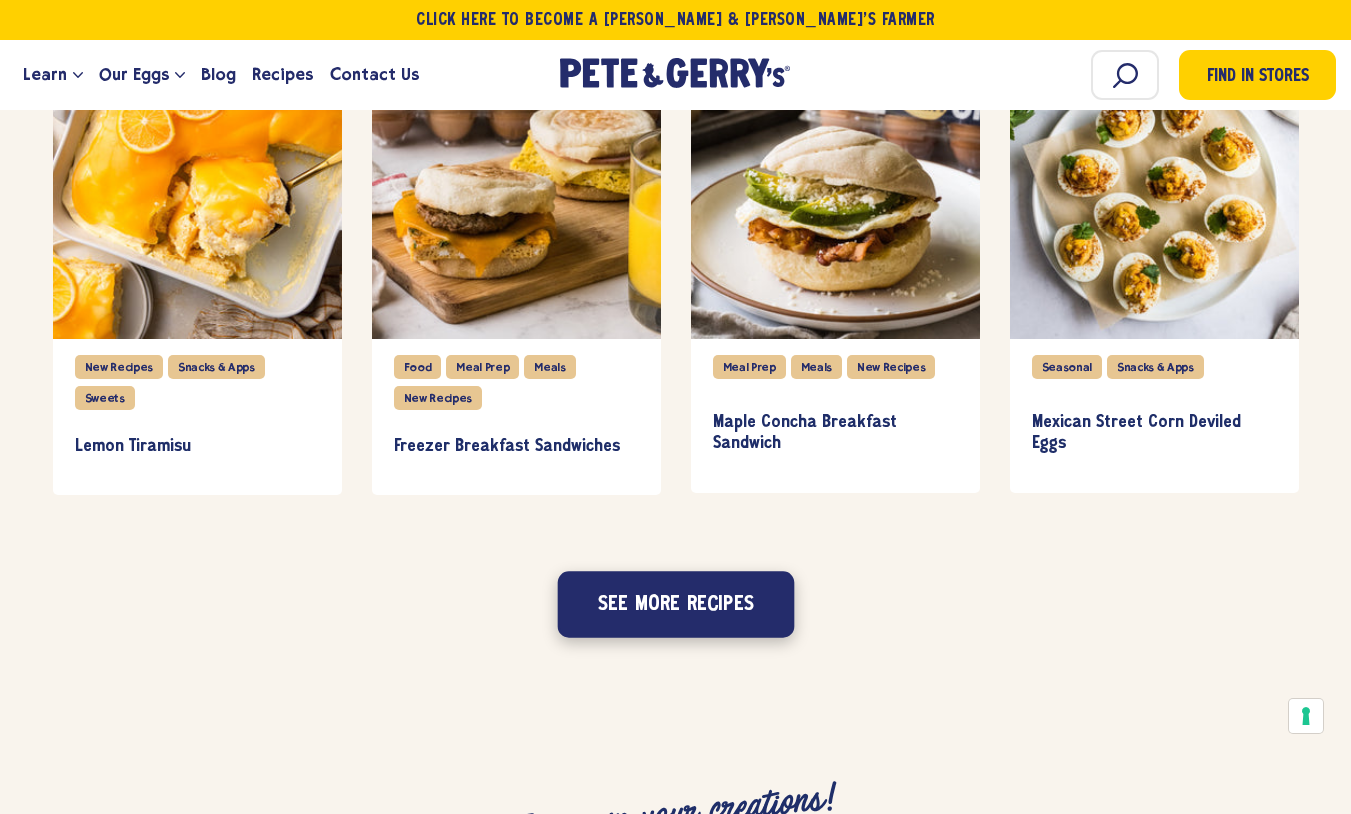 click on "See more recipes" at bounding box center (675, 605) 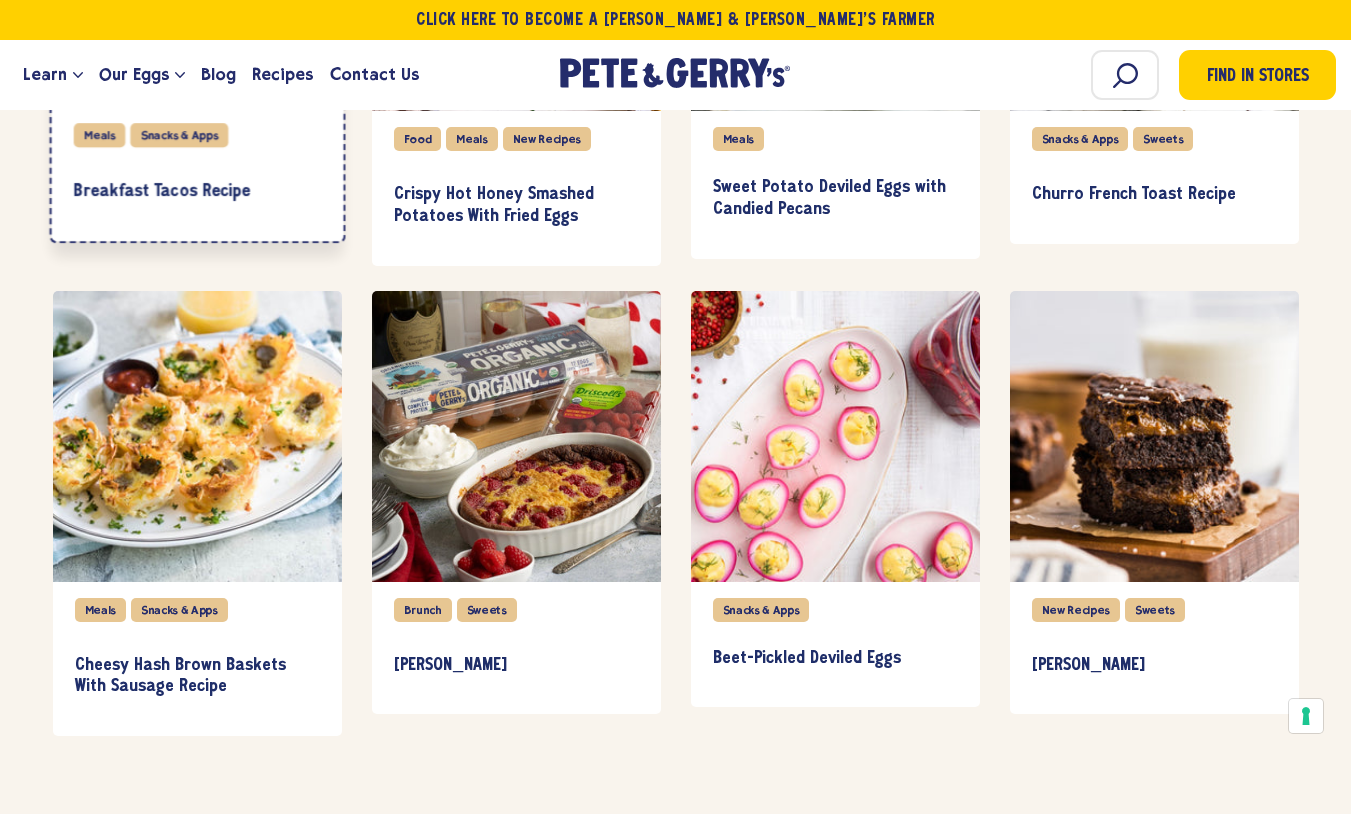 scroll, scrollTop: 6630, scrollLeft: 0, axis: vertical 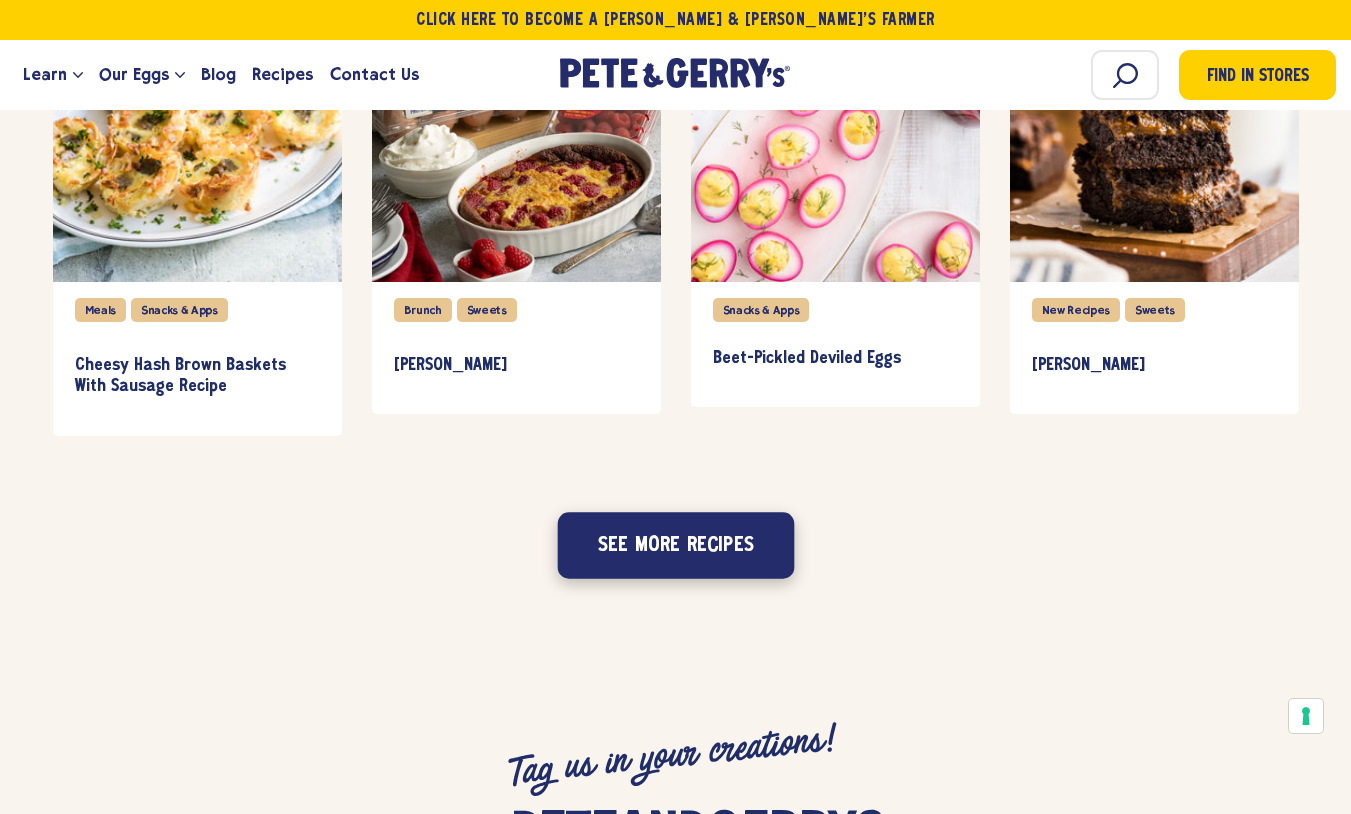 click on "See more recipes" at bounding box center [675, 545] 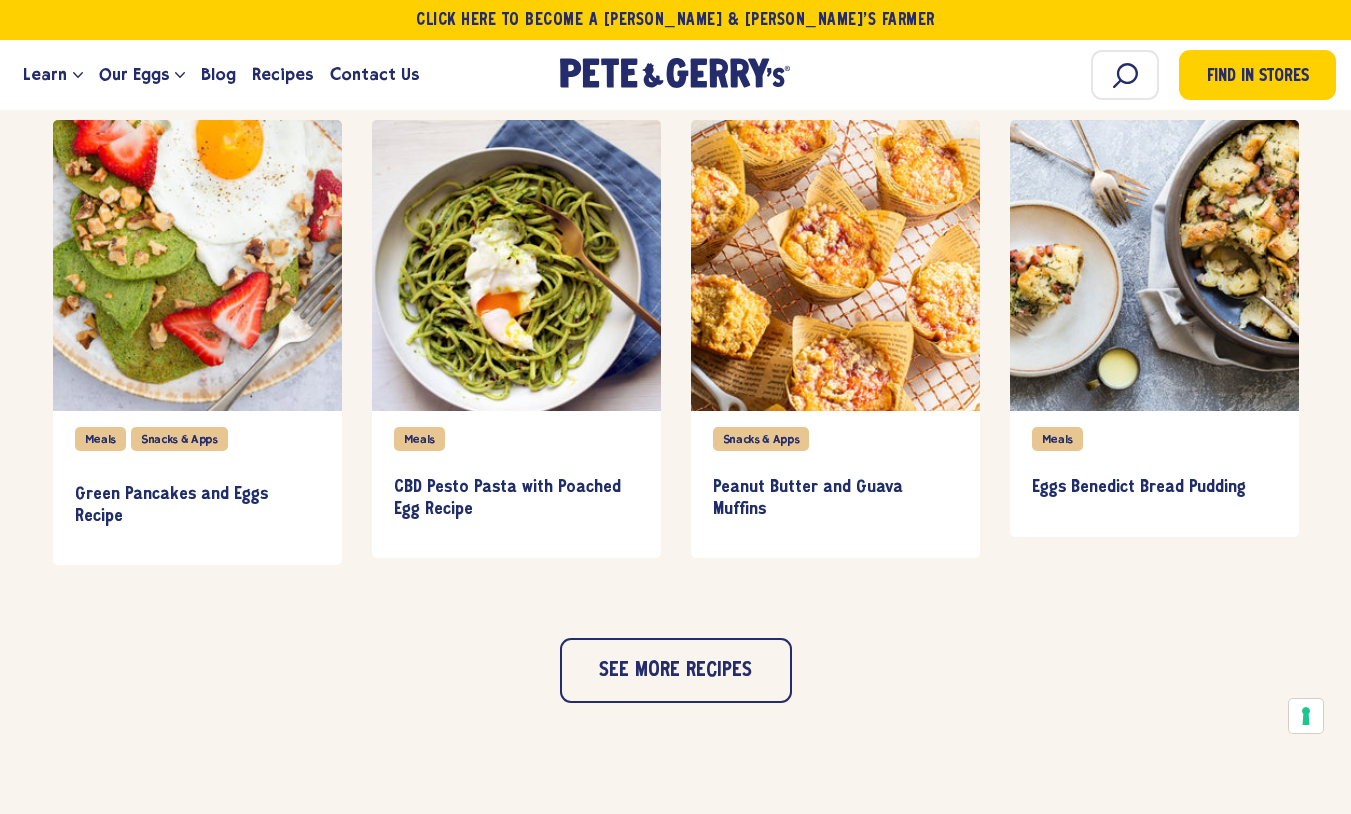 scroll, scrollTop: 7521, scrollLeft: 0, axis: vertical 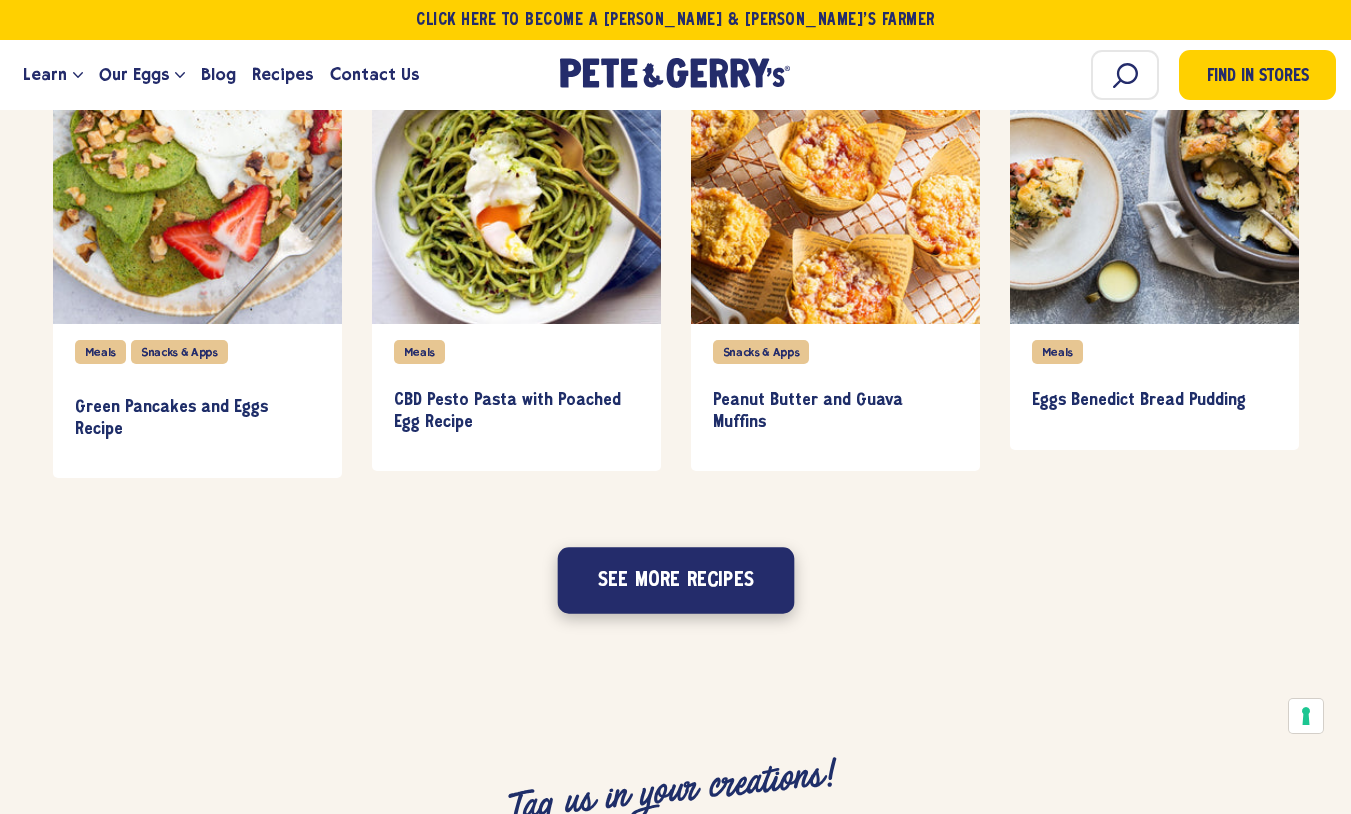 click on "See more recipes" at bounding box center (675, 580) 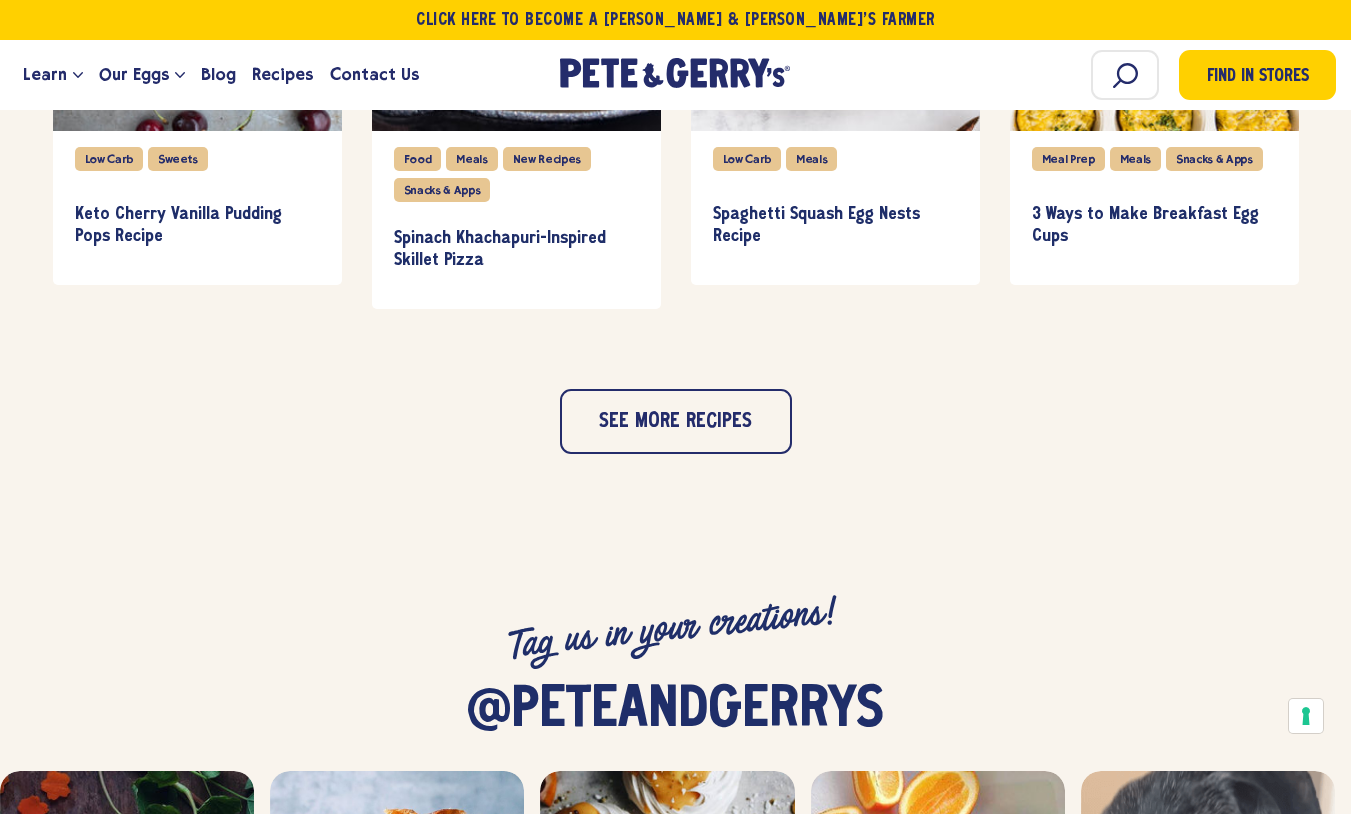 scroll, scrollTop: 8721, scrollLeft: 0, axis: vertical 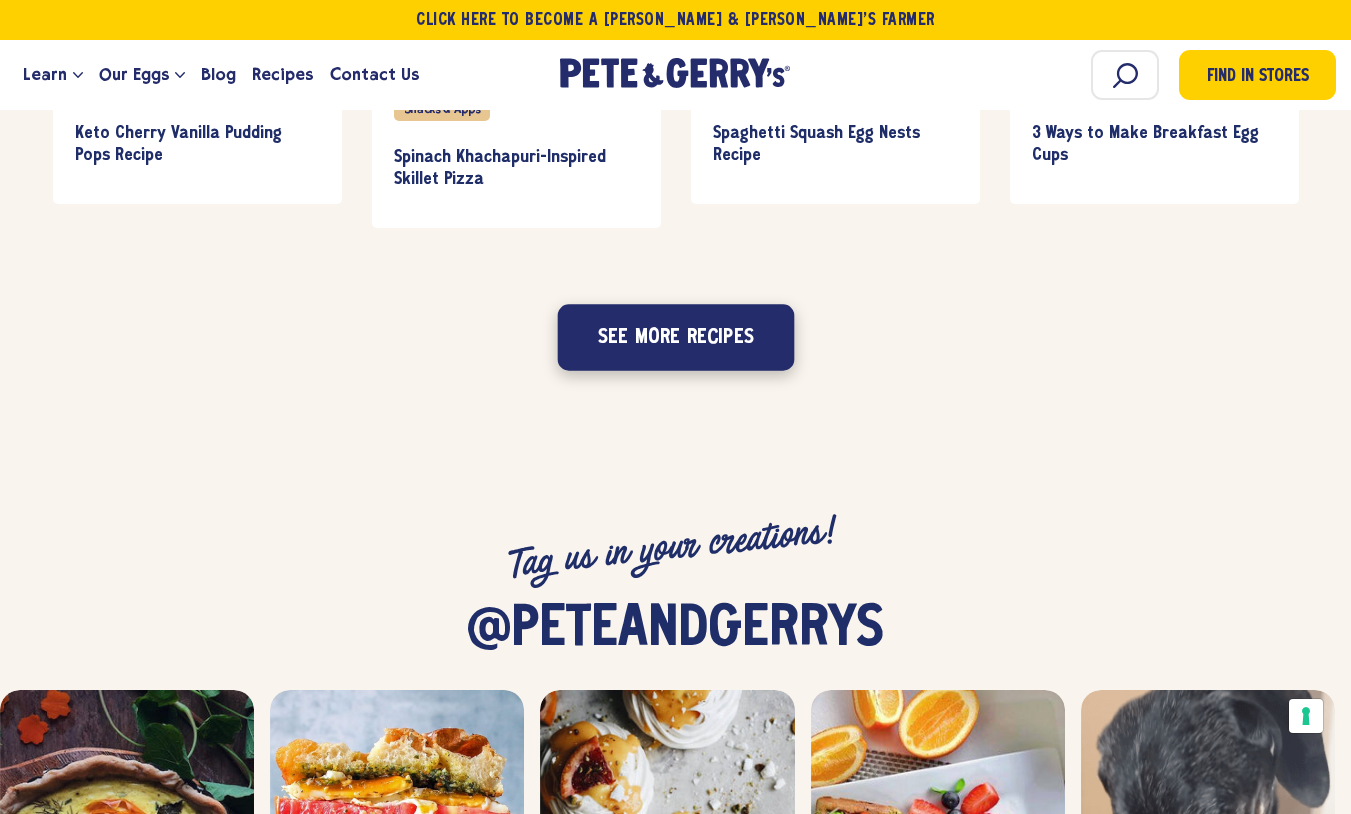 drag, startPoint x: 698, startPoint y: 350, endPoint x: 898, endPoint y: 375, distance: 201.55644 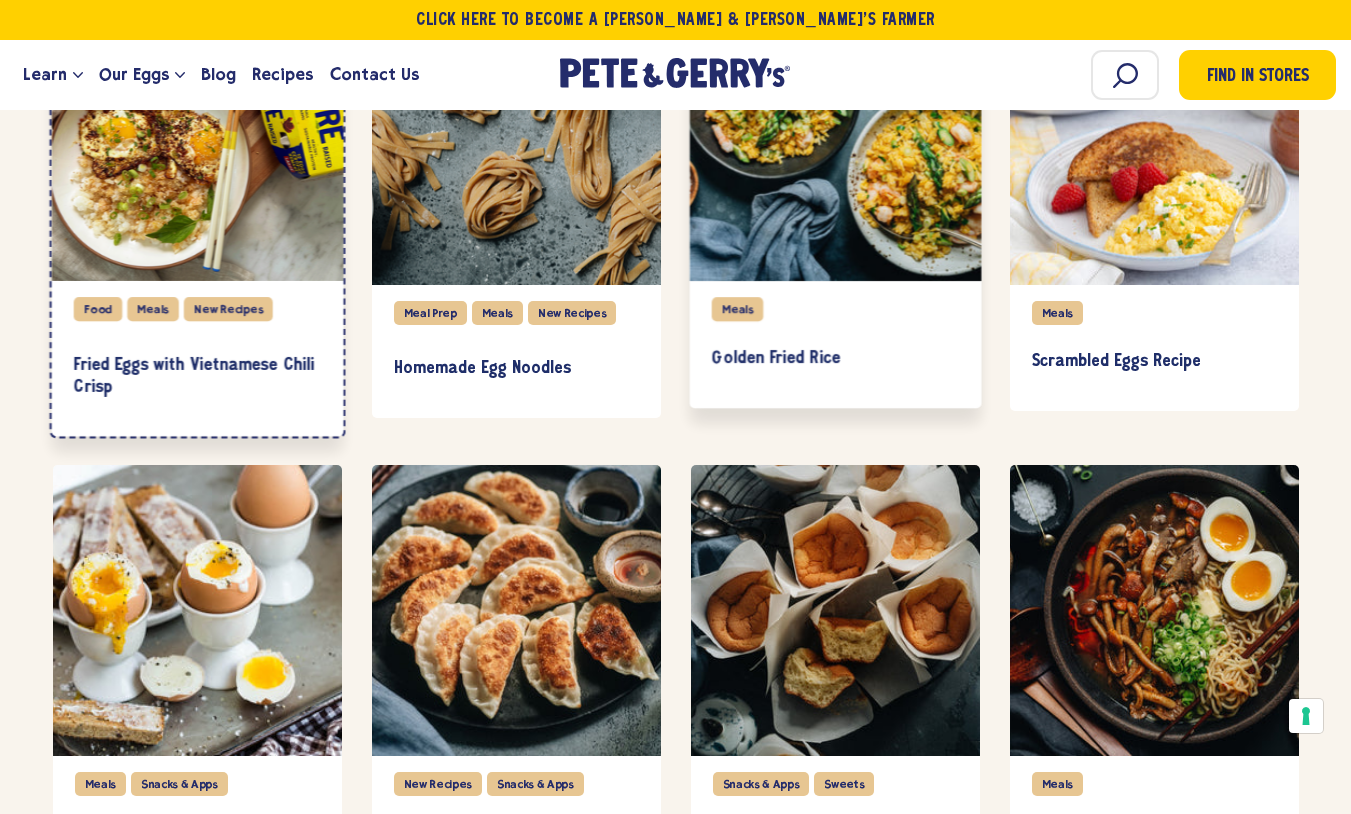 scroll, scrollTop: 9380, scrollLeft: 0, axis: vertical 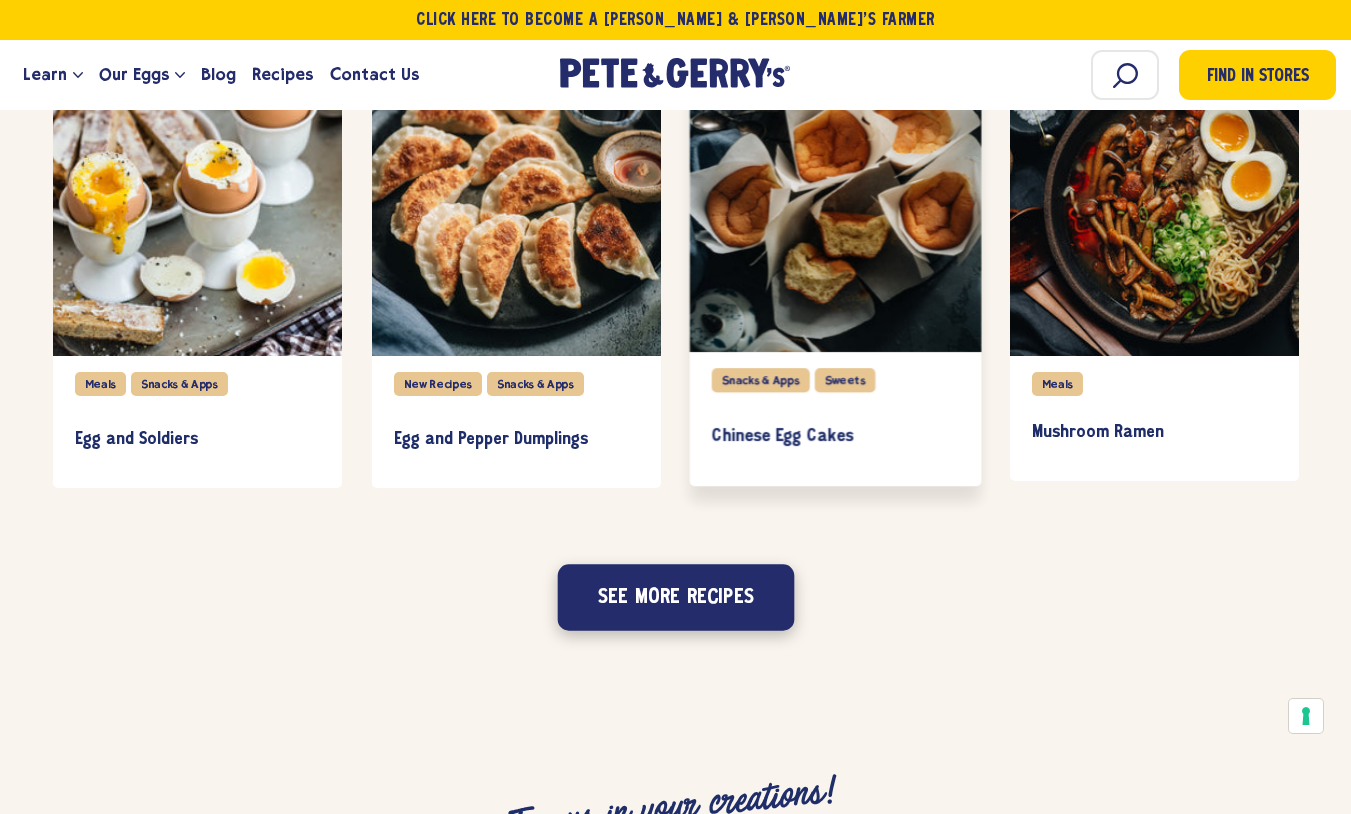 click on "See more recipes" at bounding box center [675, 598] 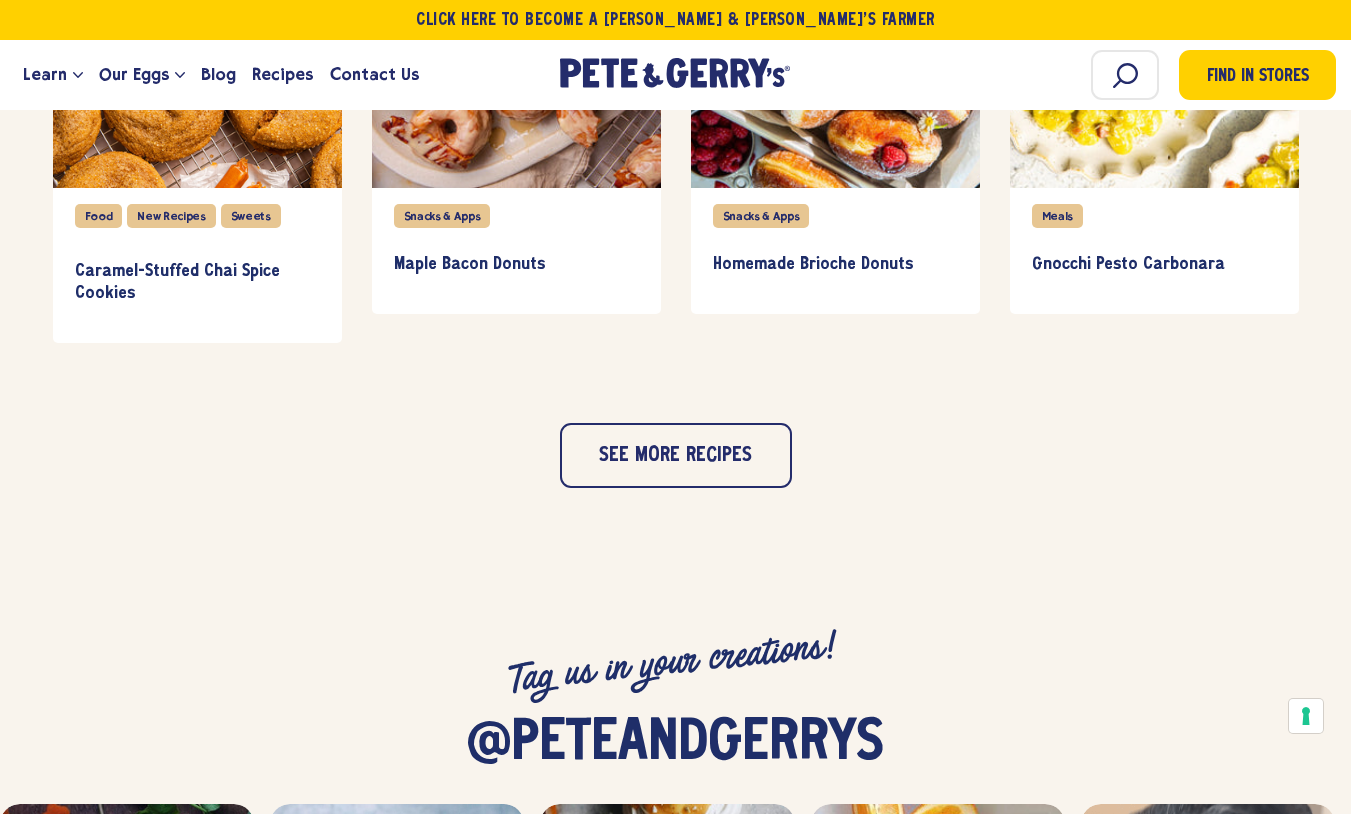 scroll, scrollTop: 10480, scrollLeft: 0, axis: vertical 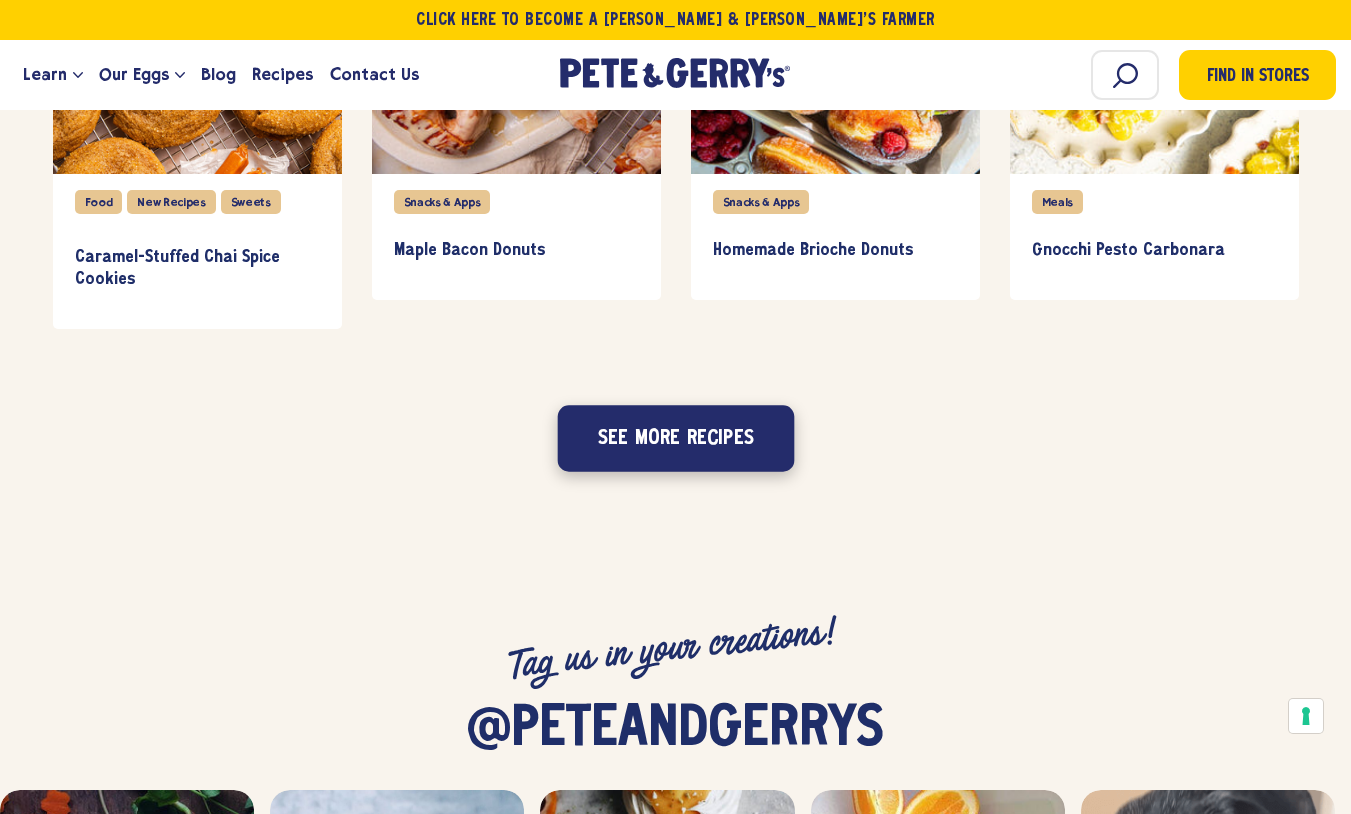 click on "See more recipes" at bounding box center (675, 438) 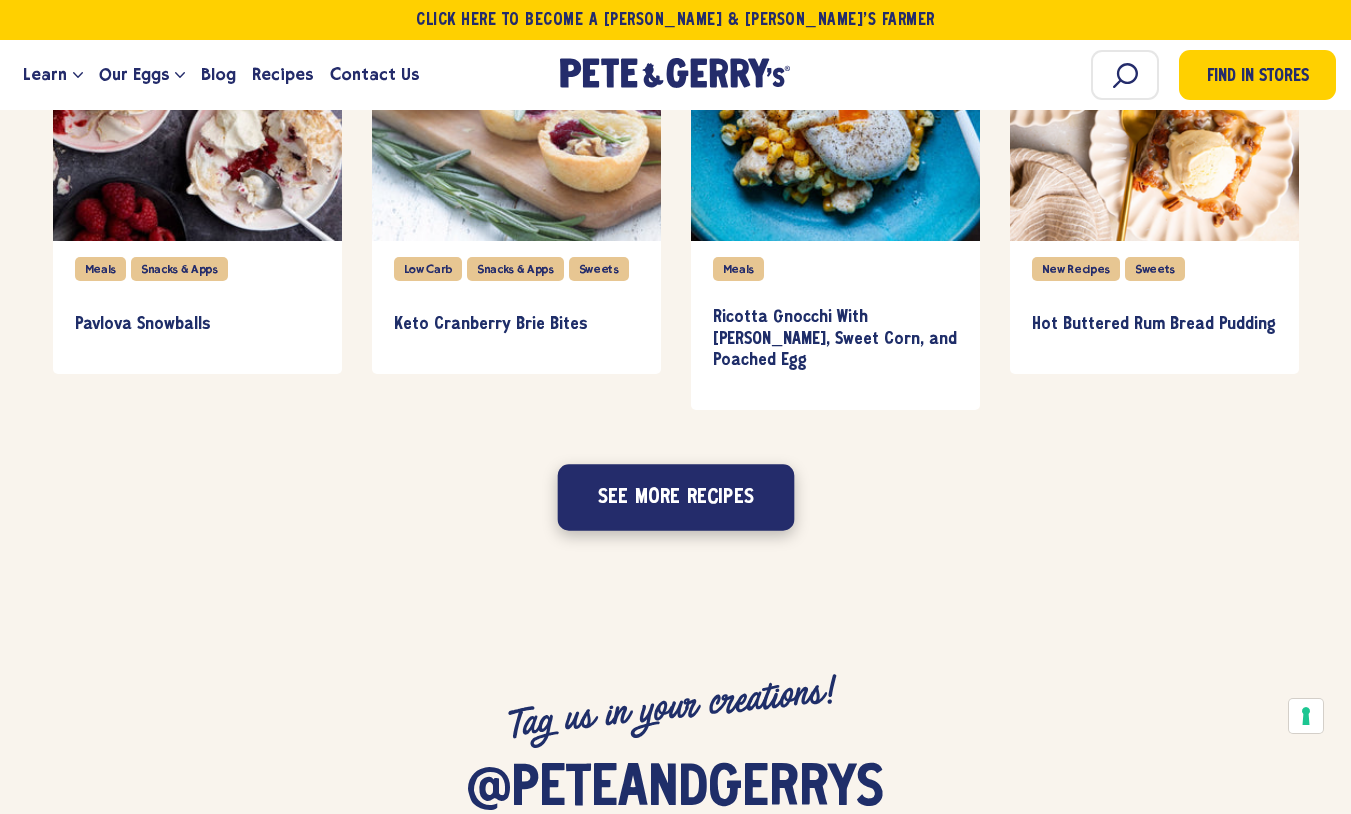 scroll, scrollTop: 11363, scrollLeft: 0, axis: vertical 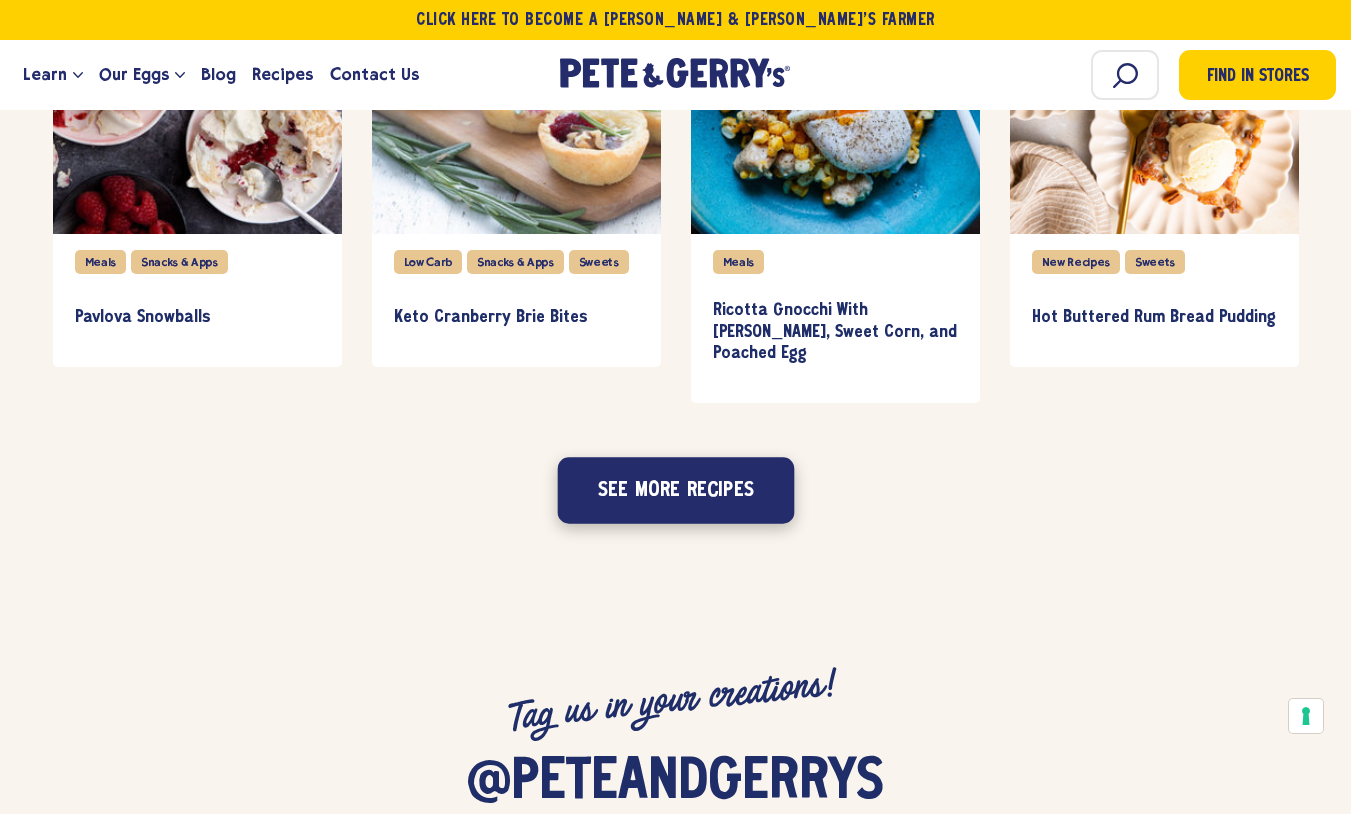 click on "See more recipes" at bounding box center [675, 491] 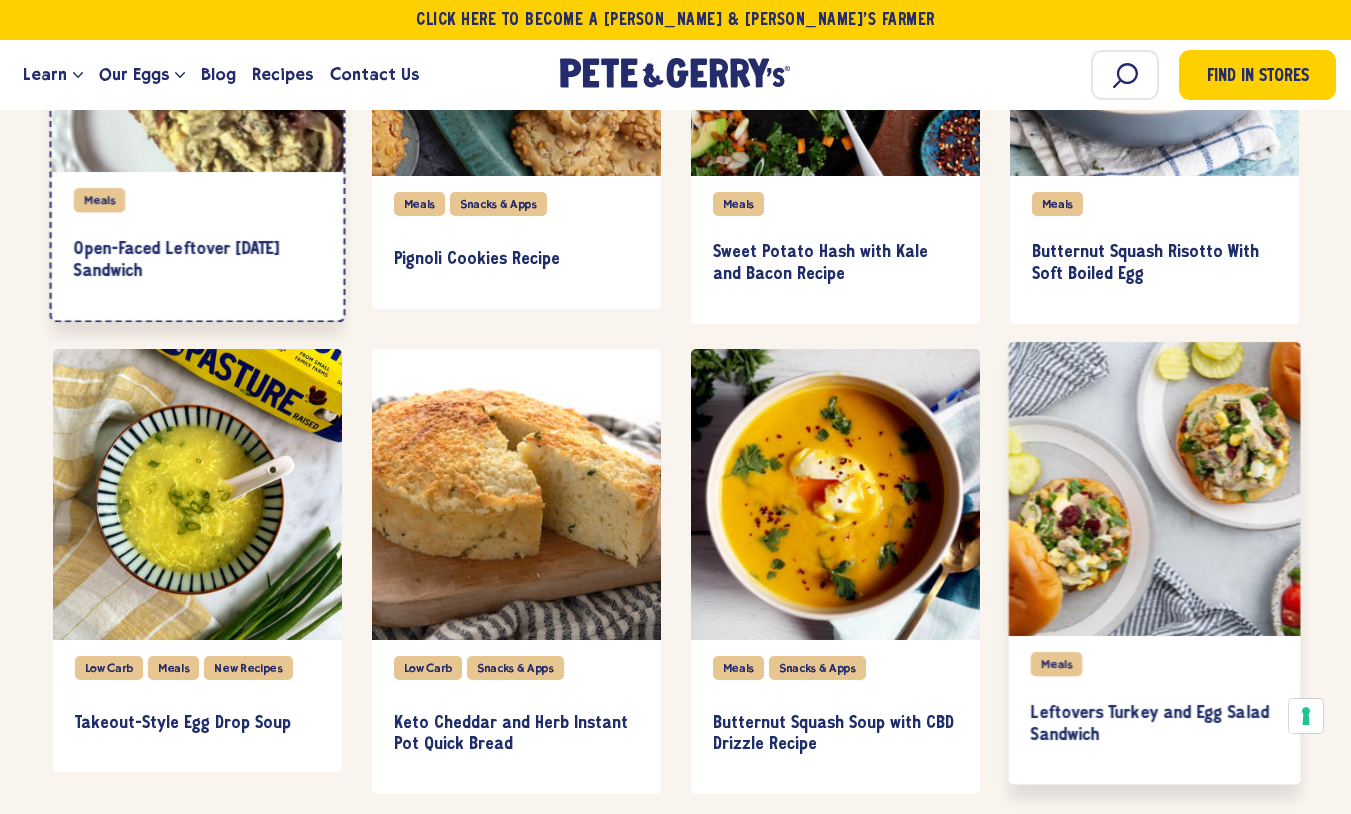 scroll, scrollTop: 12206, scrollLeft: 0, axis: vertical 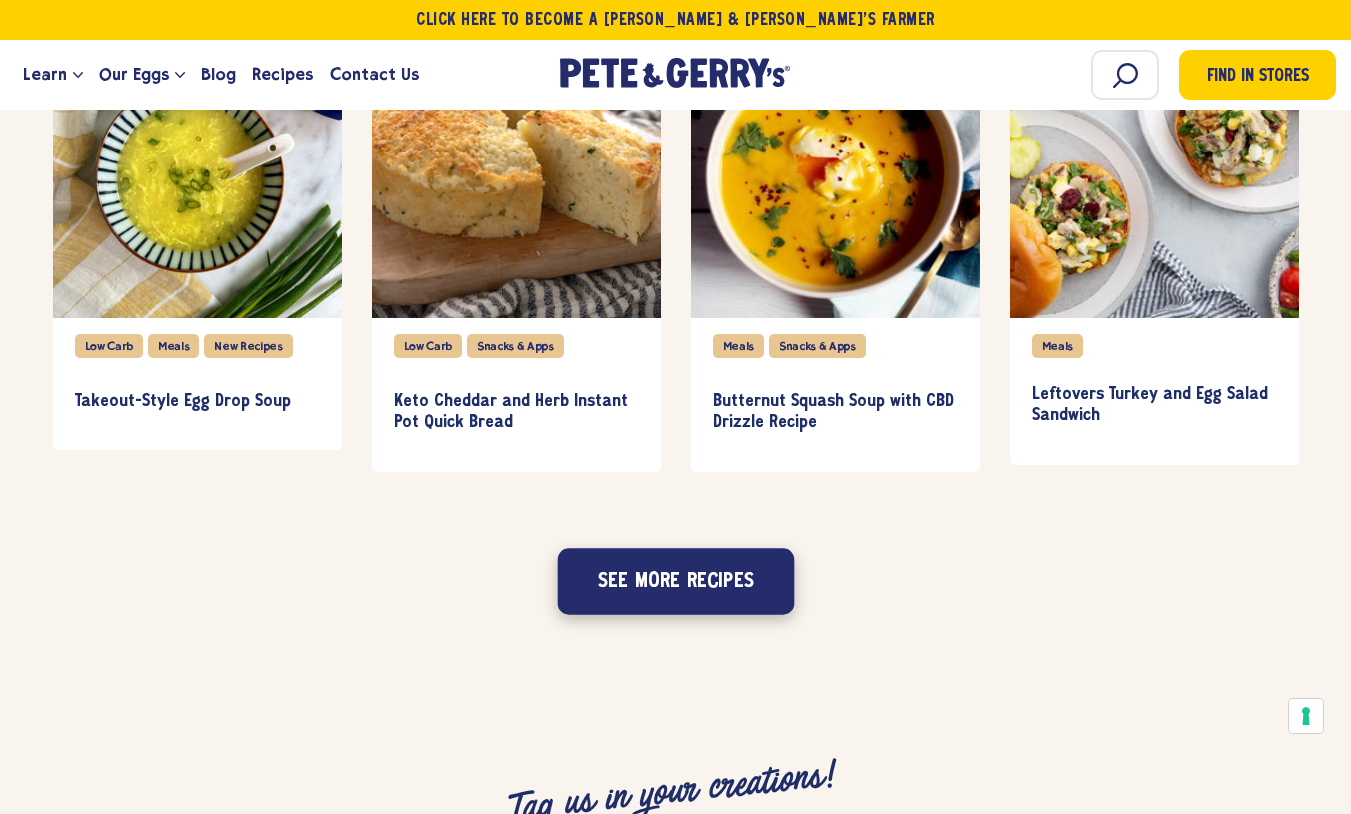 click on "See more recipes" at bounding box center (675, 581) 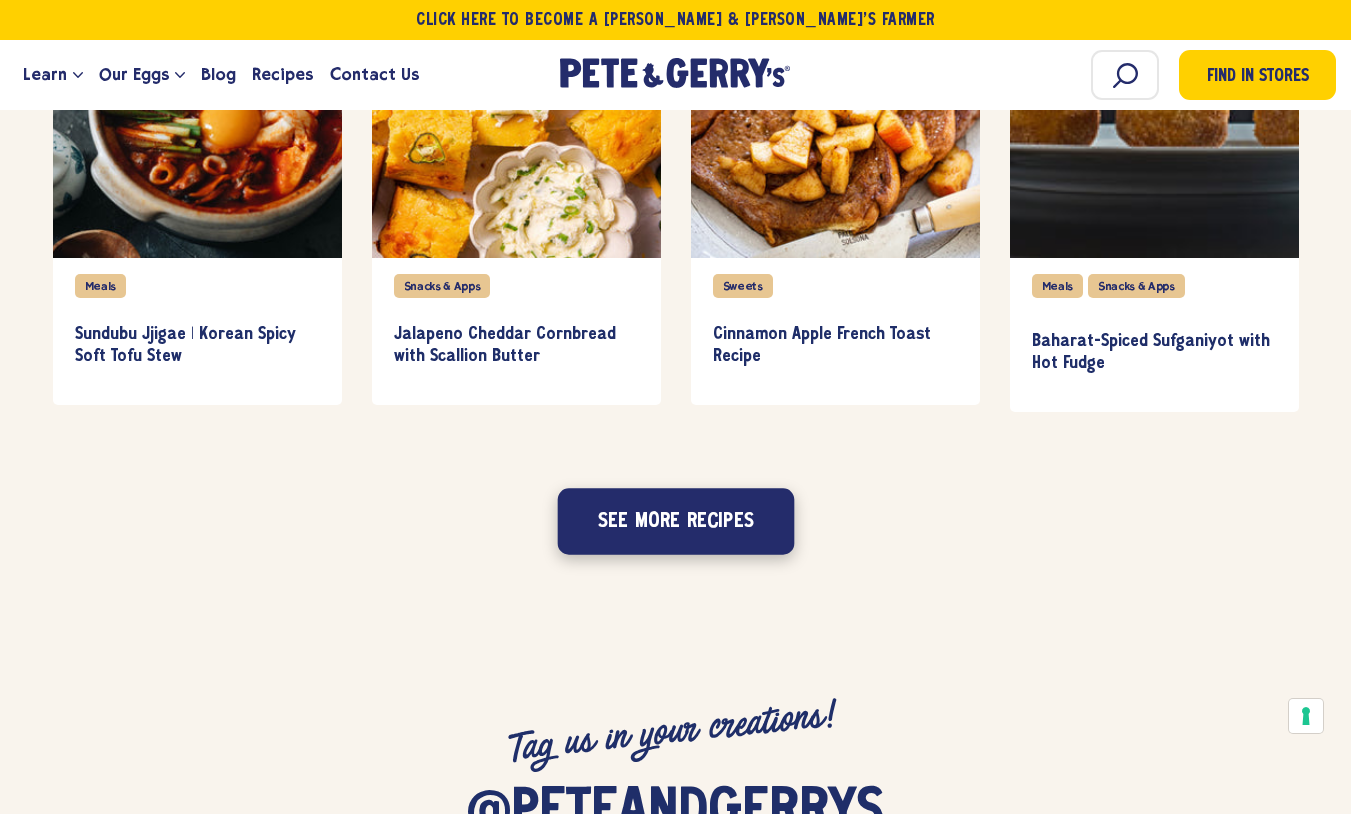 drag, startPoint x: 709, startPoint y: 496, endPoint x: 929, endPoint y: 428, distance: 230.26941 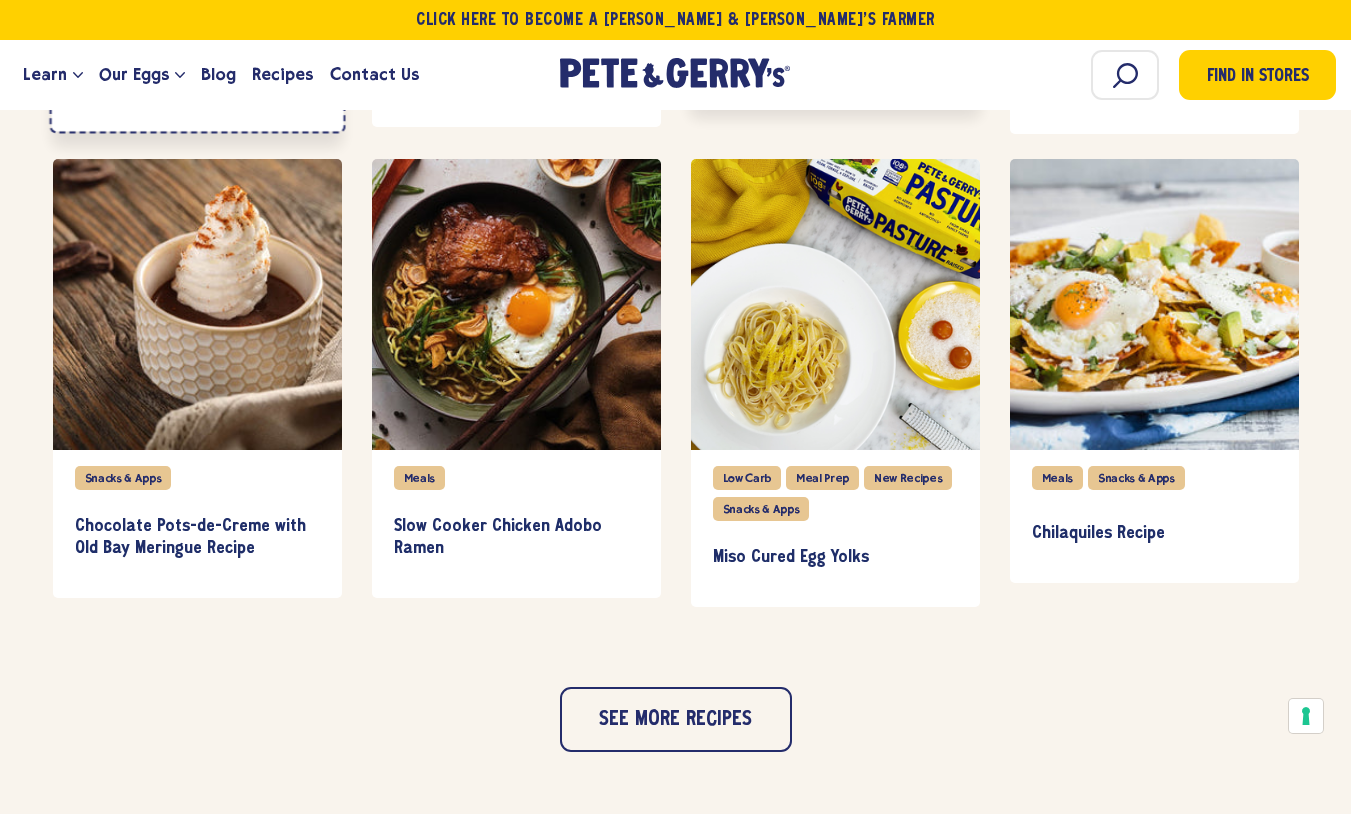 scroll, scrollTop: 14073, scrollLeft: 0, axis: vertical 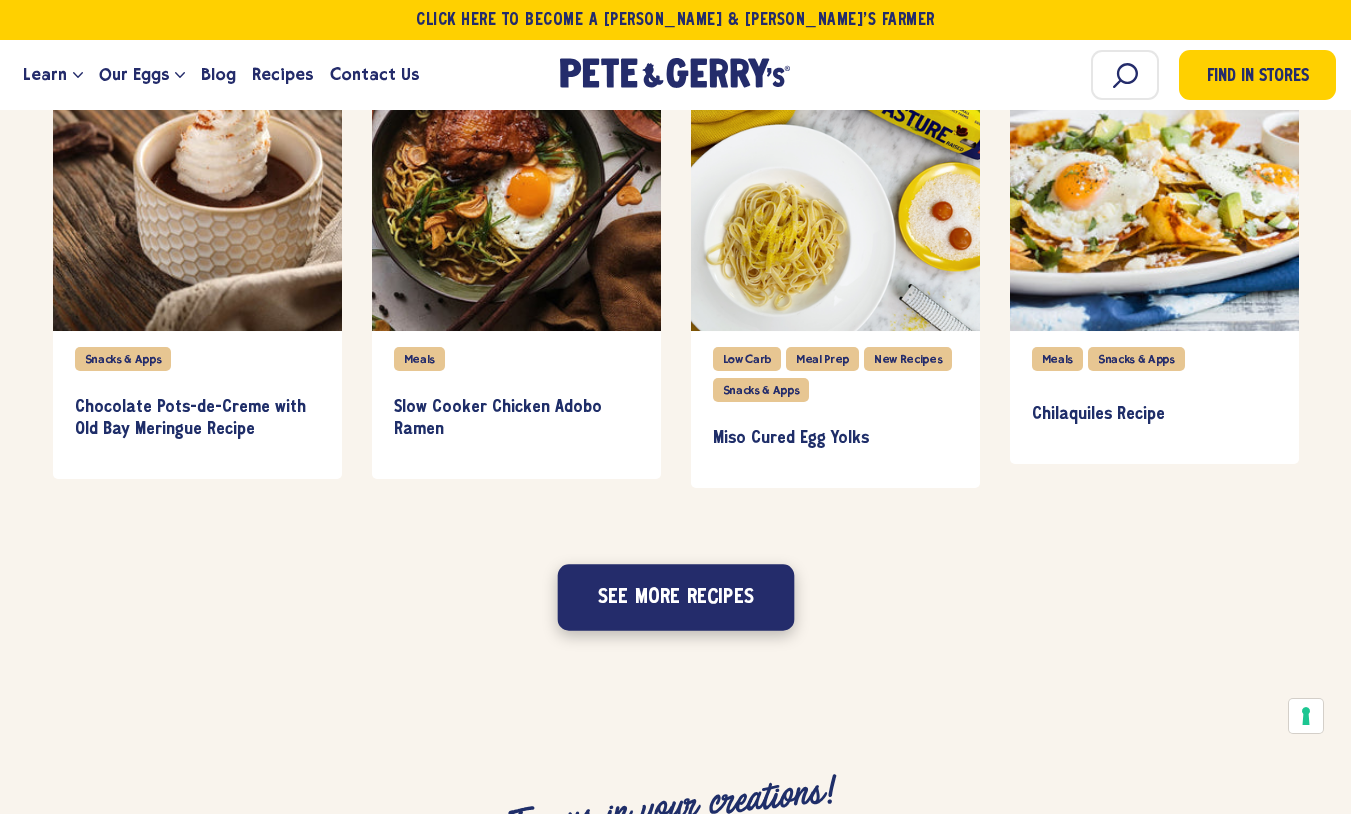 drag, startPoint x: 774, startPoint y: 584, endPoint x: 931, endPoint y: 454, distance: 203.83572 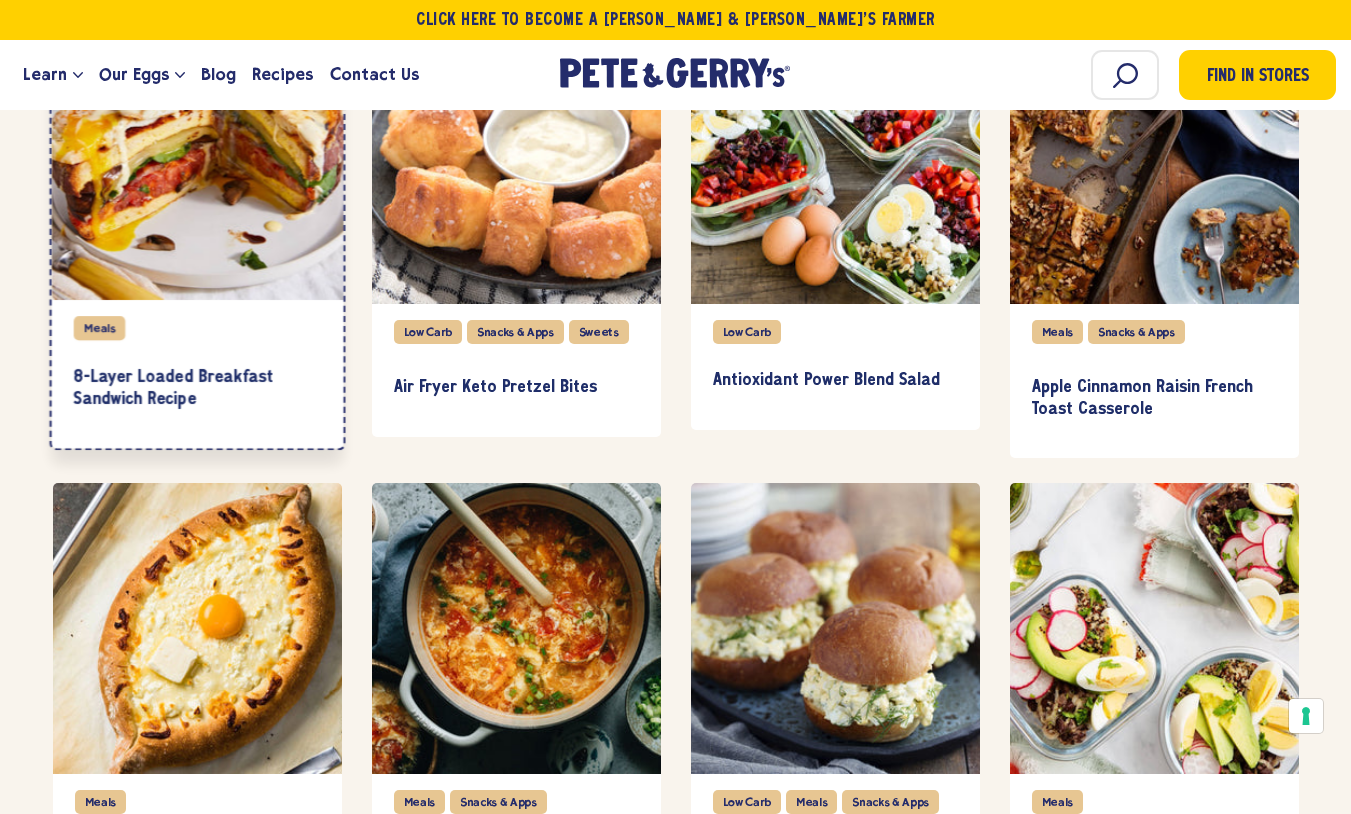 scroll, scrollTop: 14973, scrollLeft: 0, axis: vertical 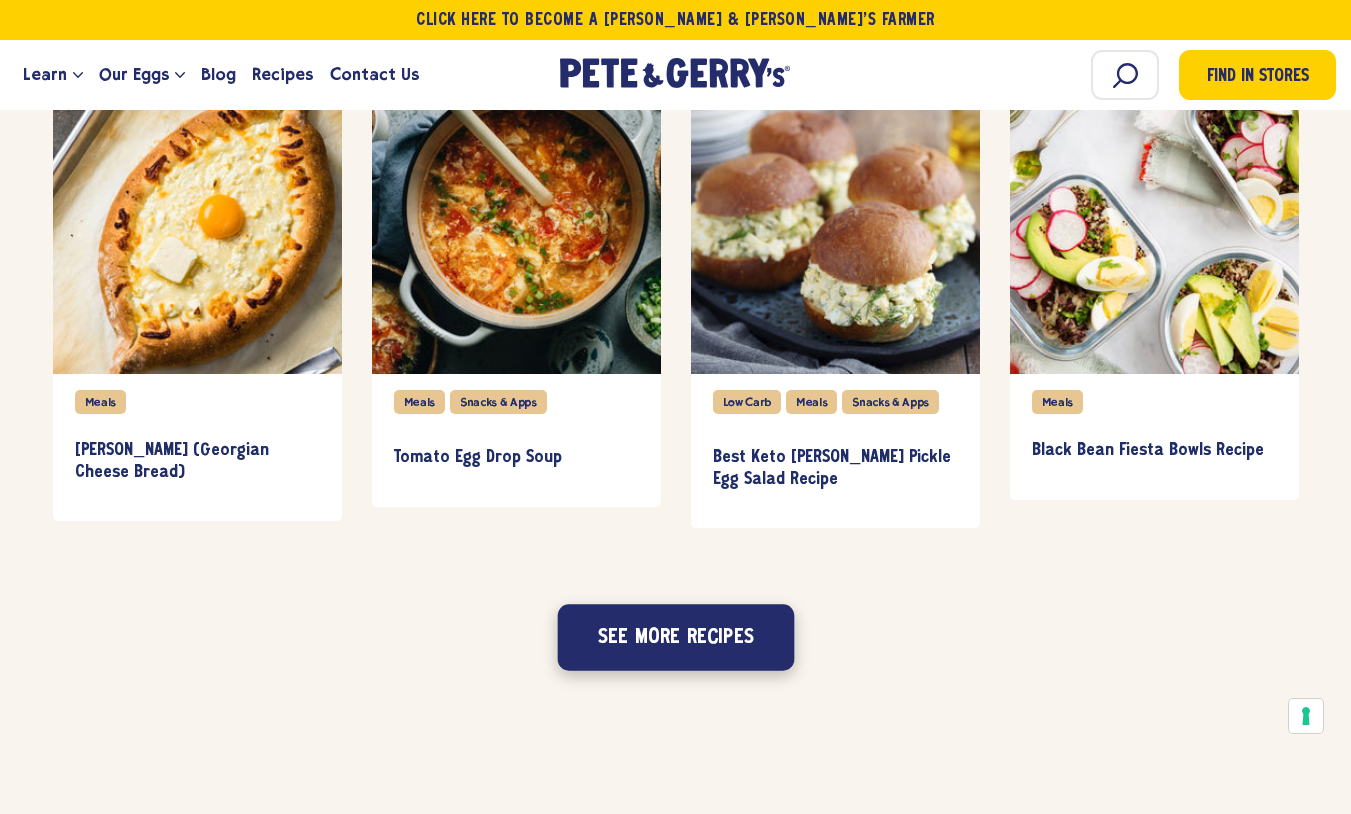 click on "See more recipes" at bounding box center (675, 638) 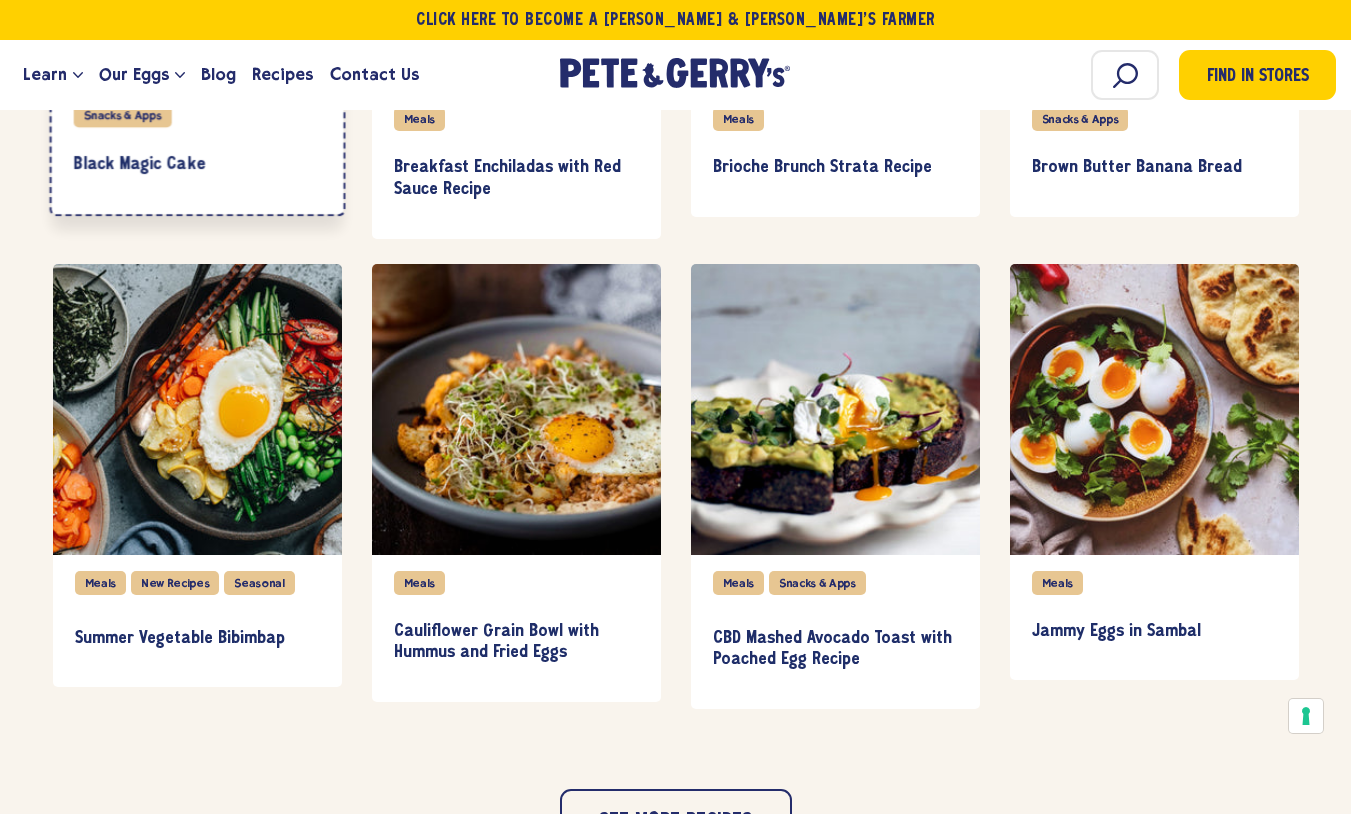 scroll, scrollTop: 15973, scrollLeft: 0, axis: vertical 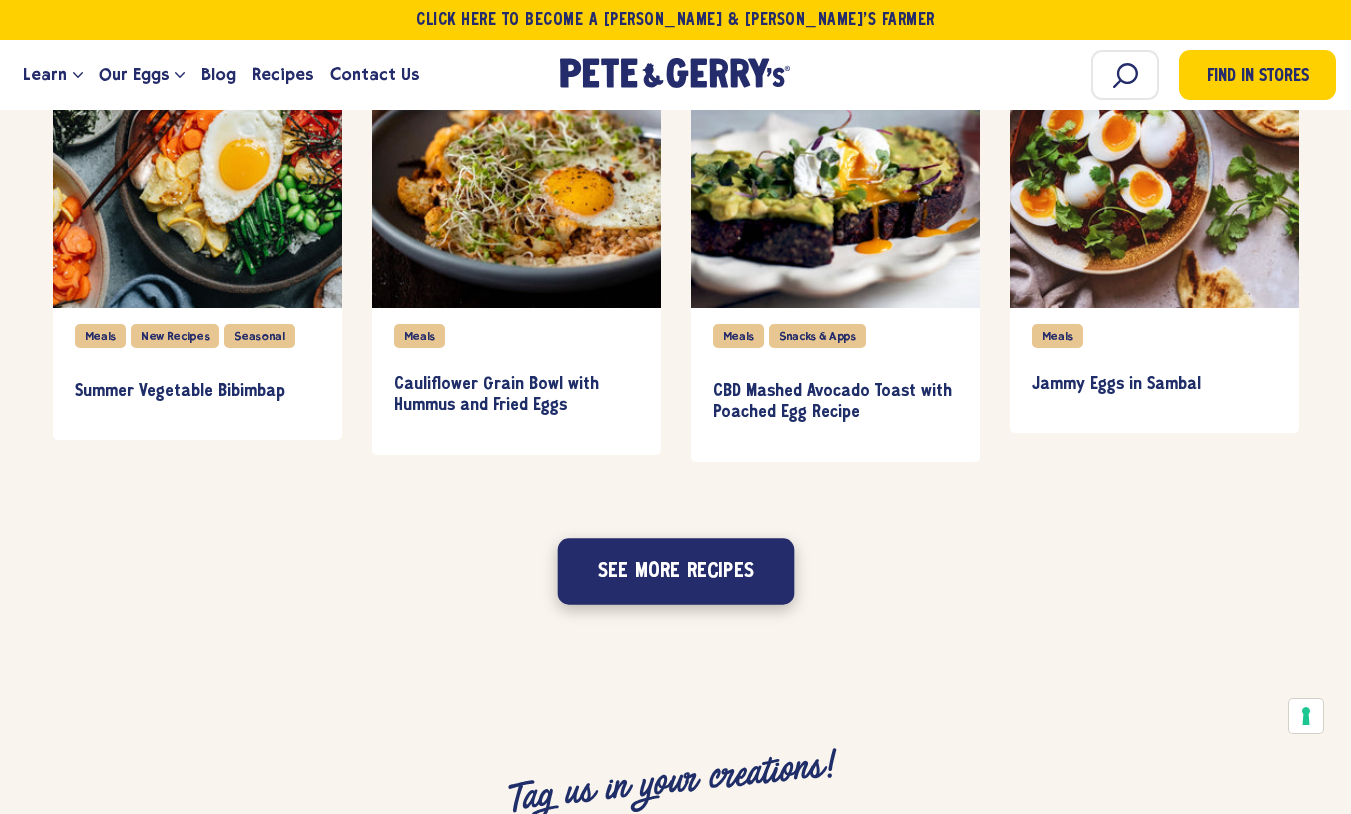 click on "See more recipes" at bounding box center (675, 571) 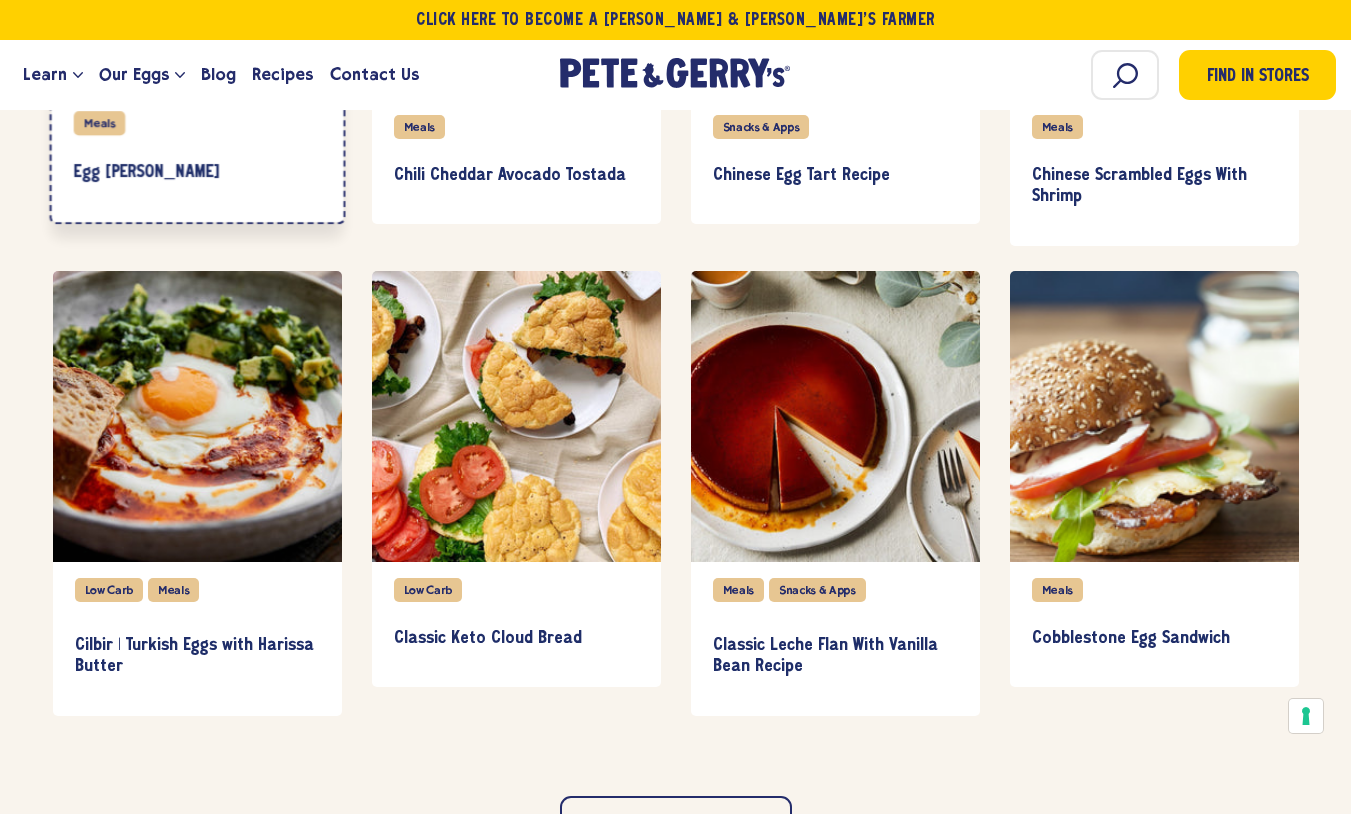 scroll, scrollTop: 16973, scrollLeft: 0, axis: vertical 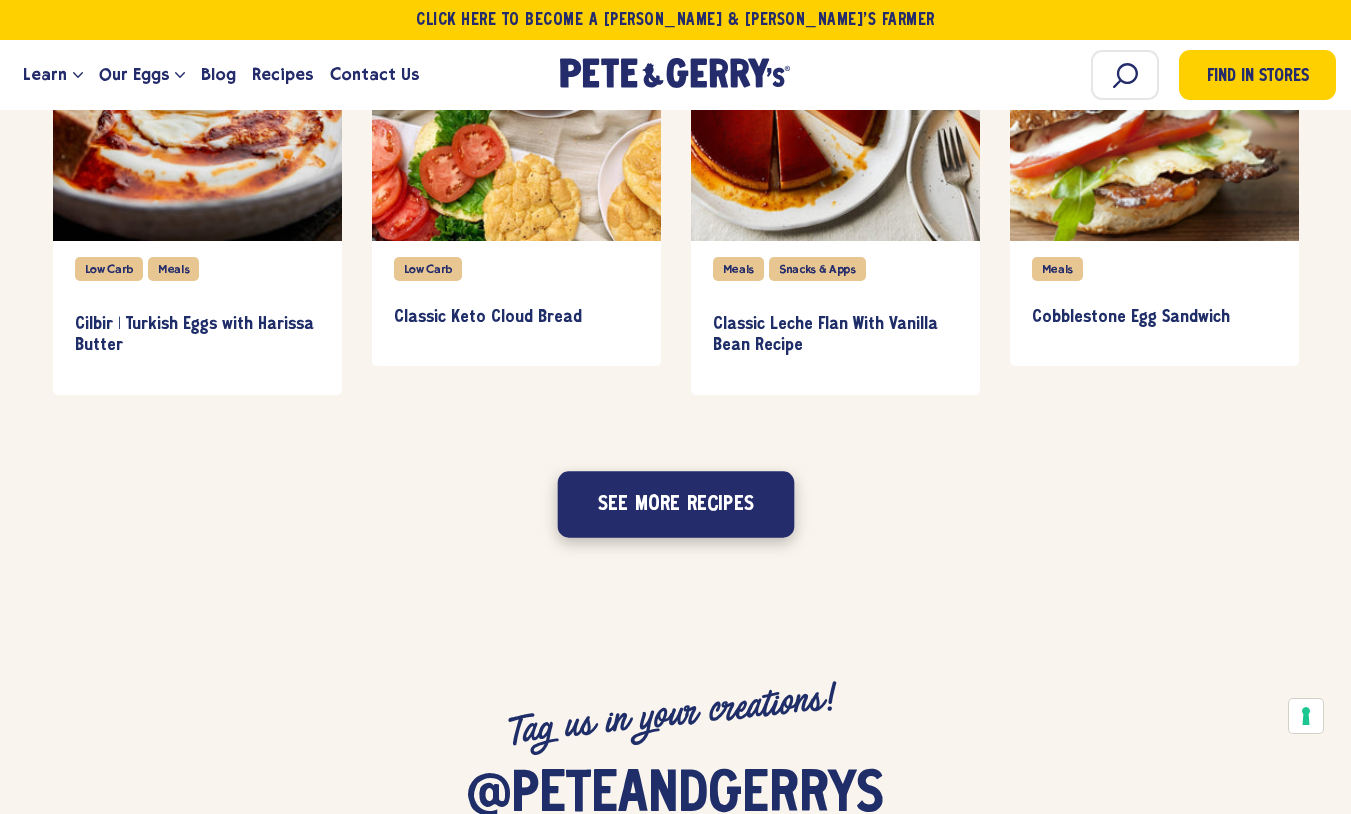 click on "See more recipes" at bounding box center [675, 504] 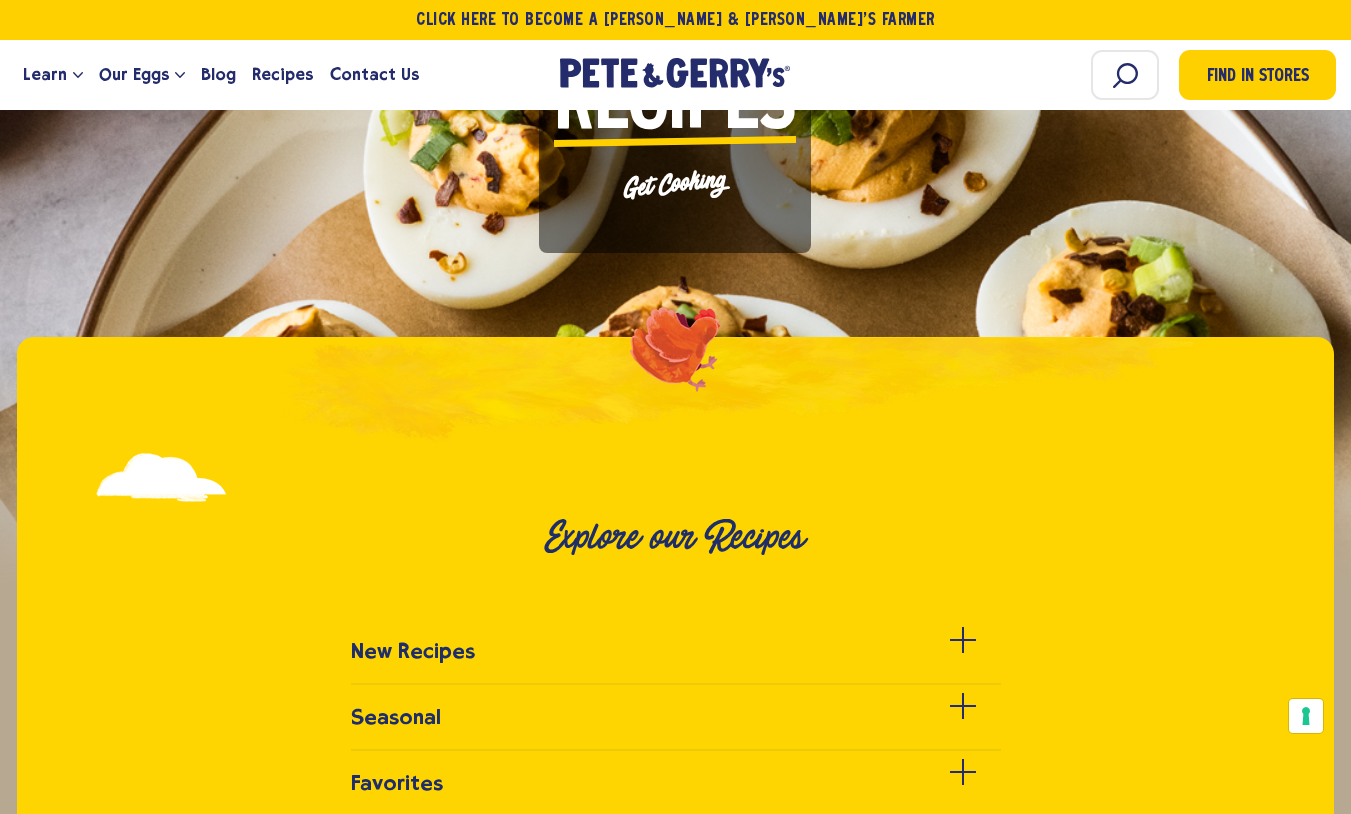 scroll, scrollTop: 400, scrollLeft: 0, axis: vertical 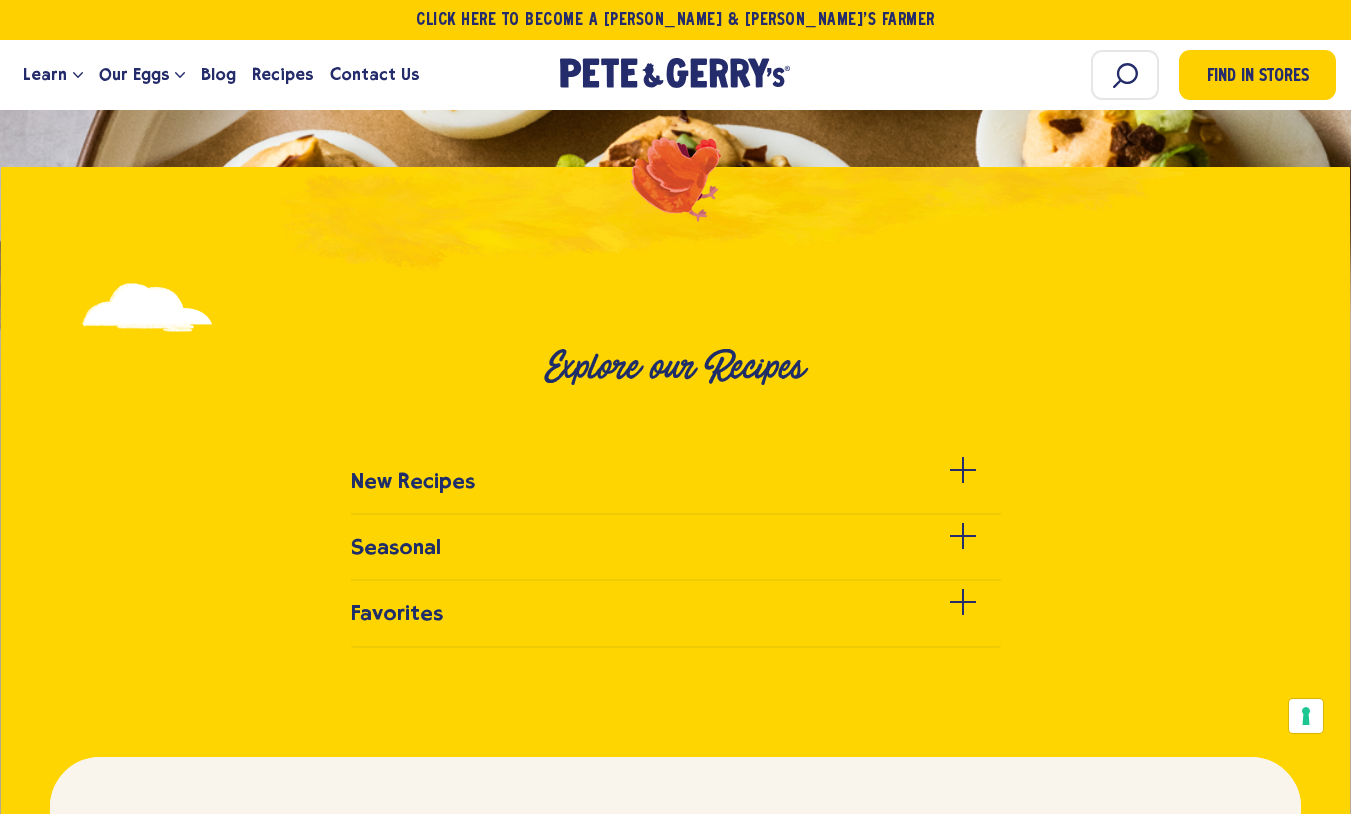 click on "New Recipes" at bounding box center [675, 843] 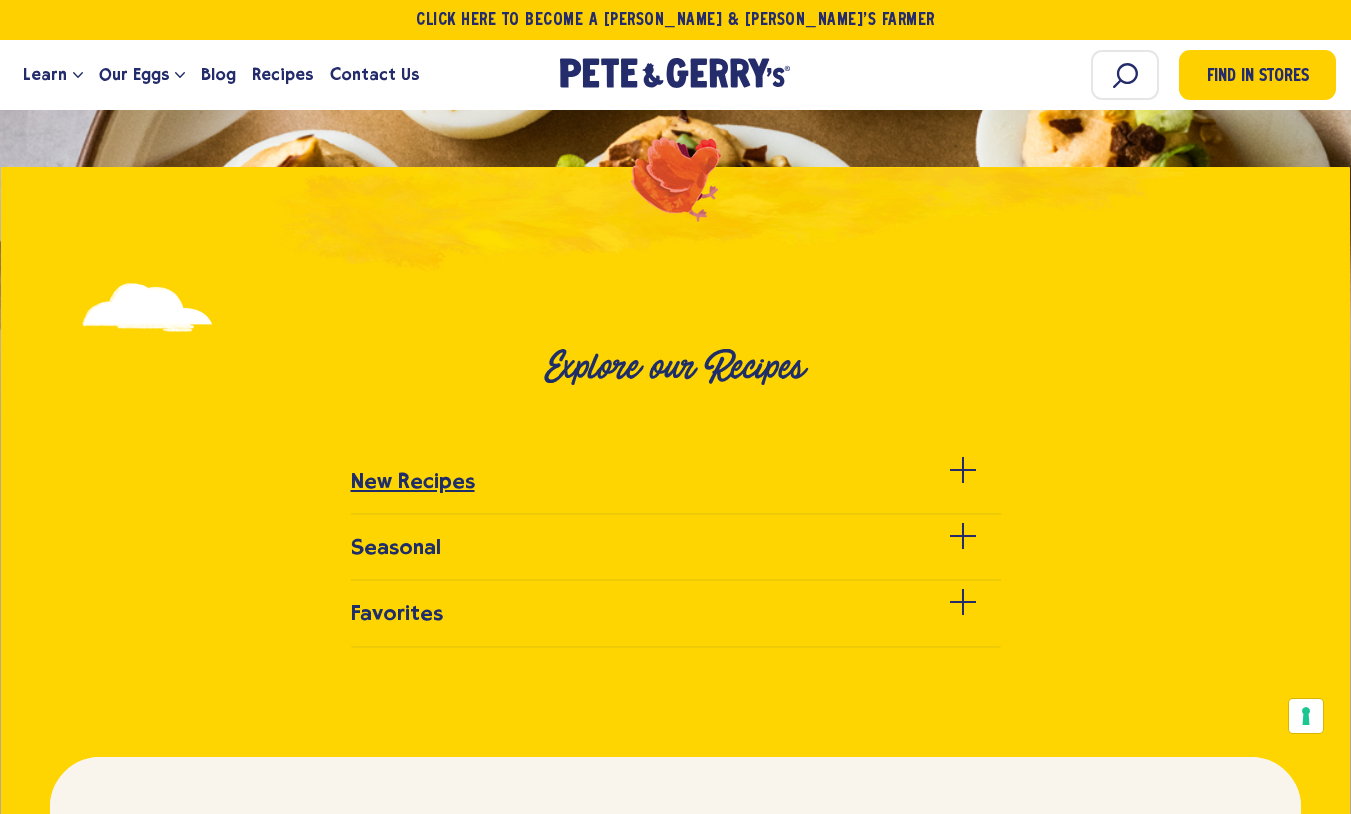 click at bounding box center (963, 470) 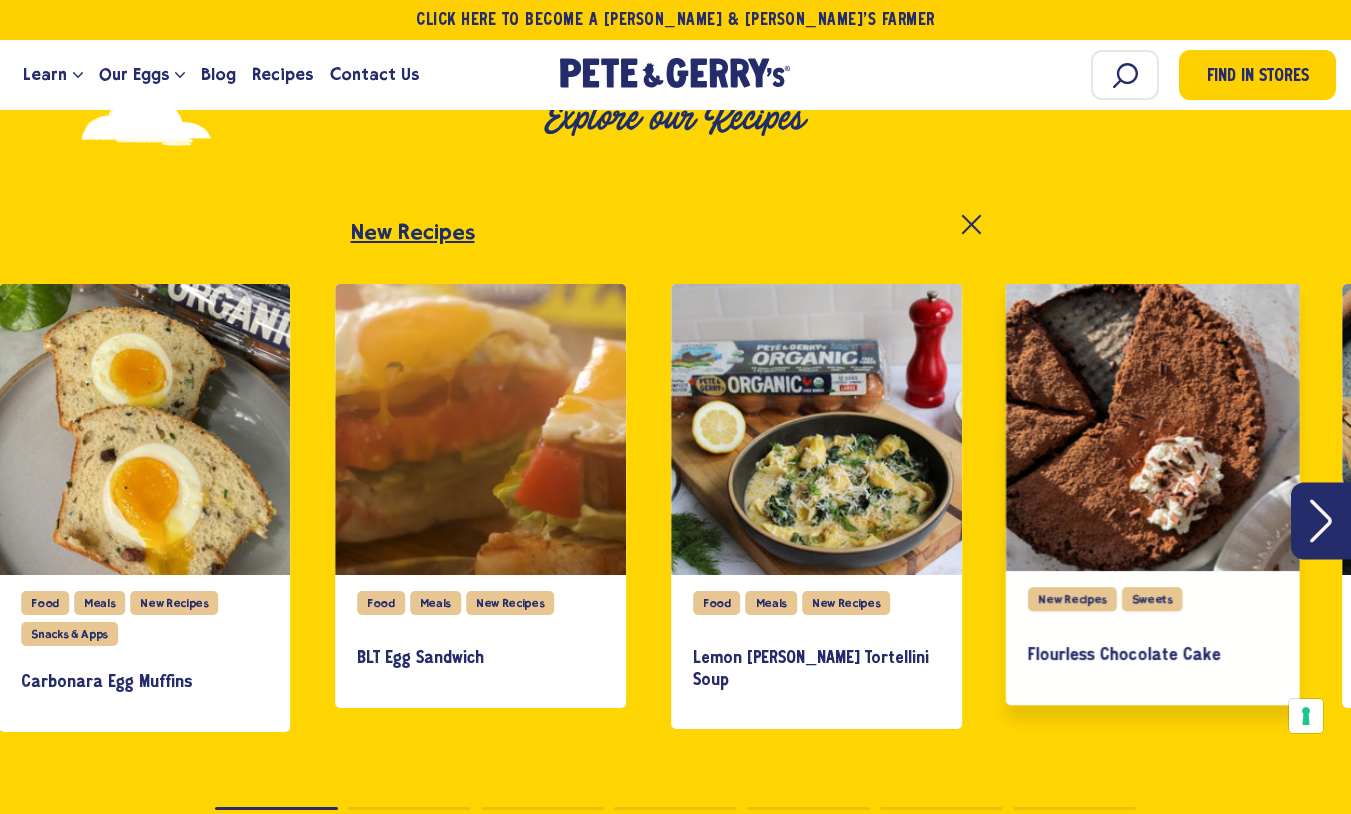scroll, scrollTop: 600, scrollLeft: 0, axis: vertical 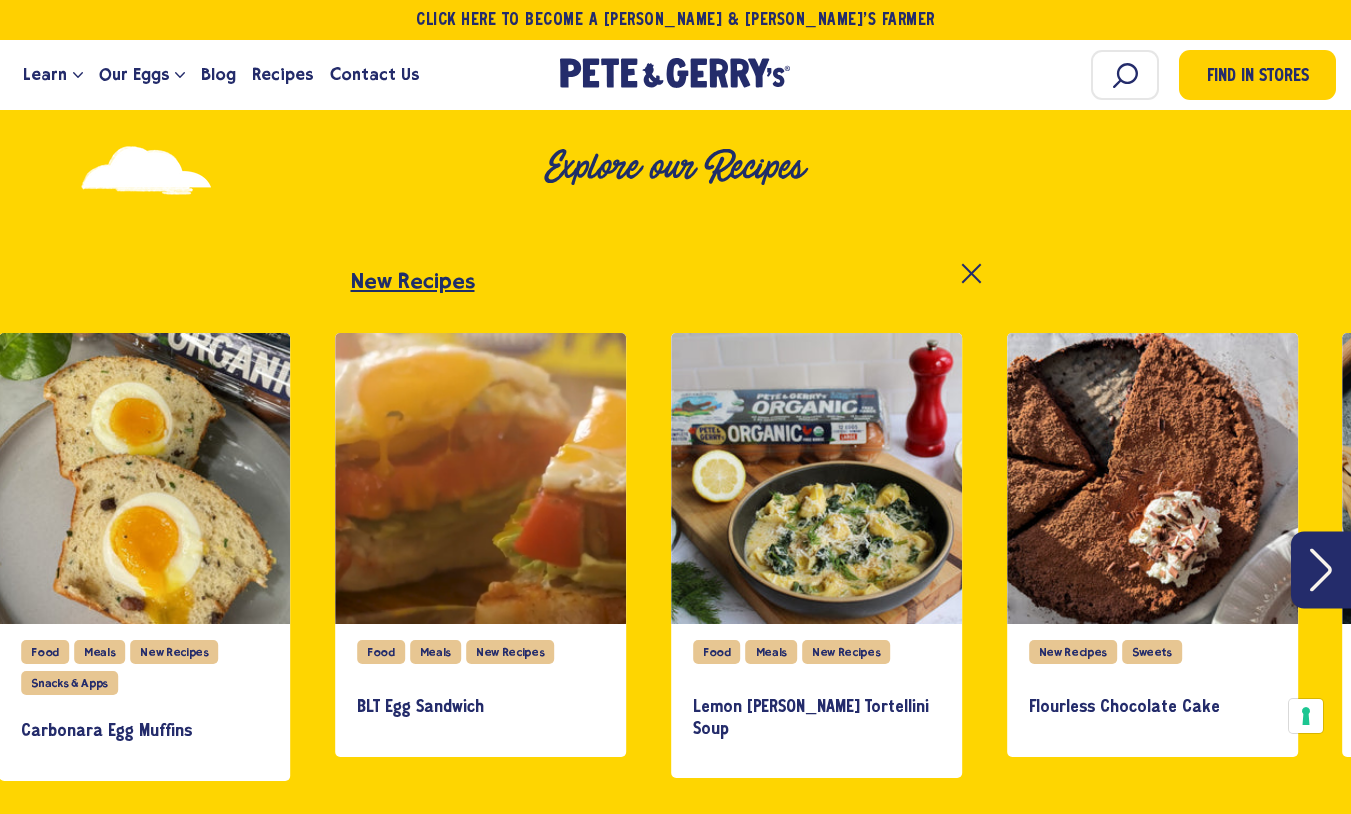 click on "New Recipes" at bounding box center [676, 291] 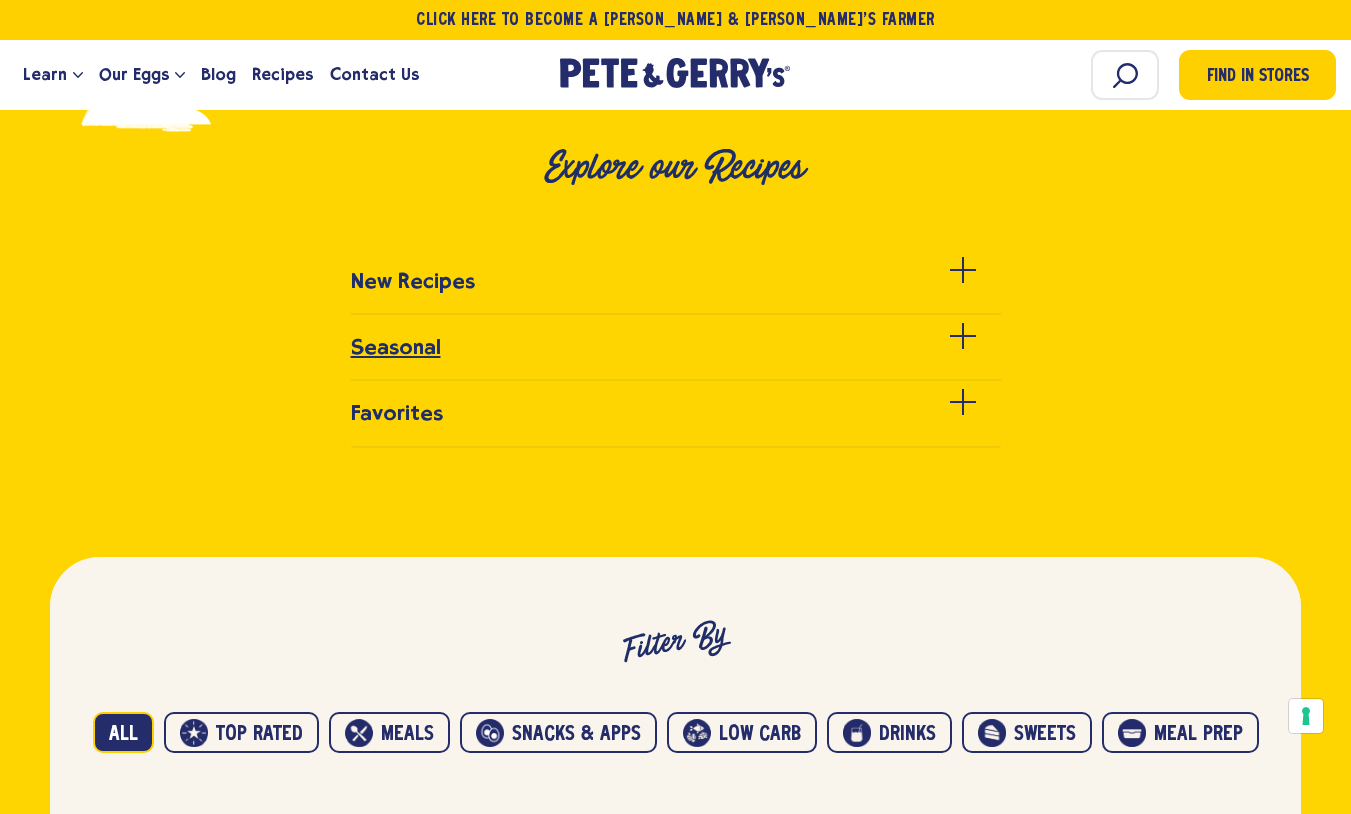 click on "Seasonal" at bounding box center [676, 358] 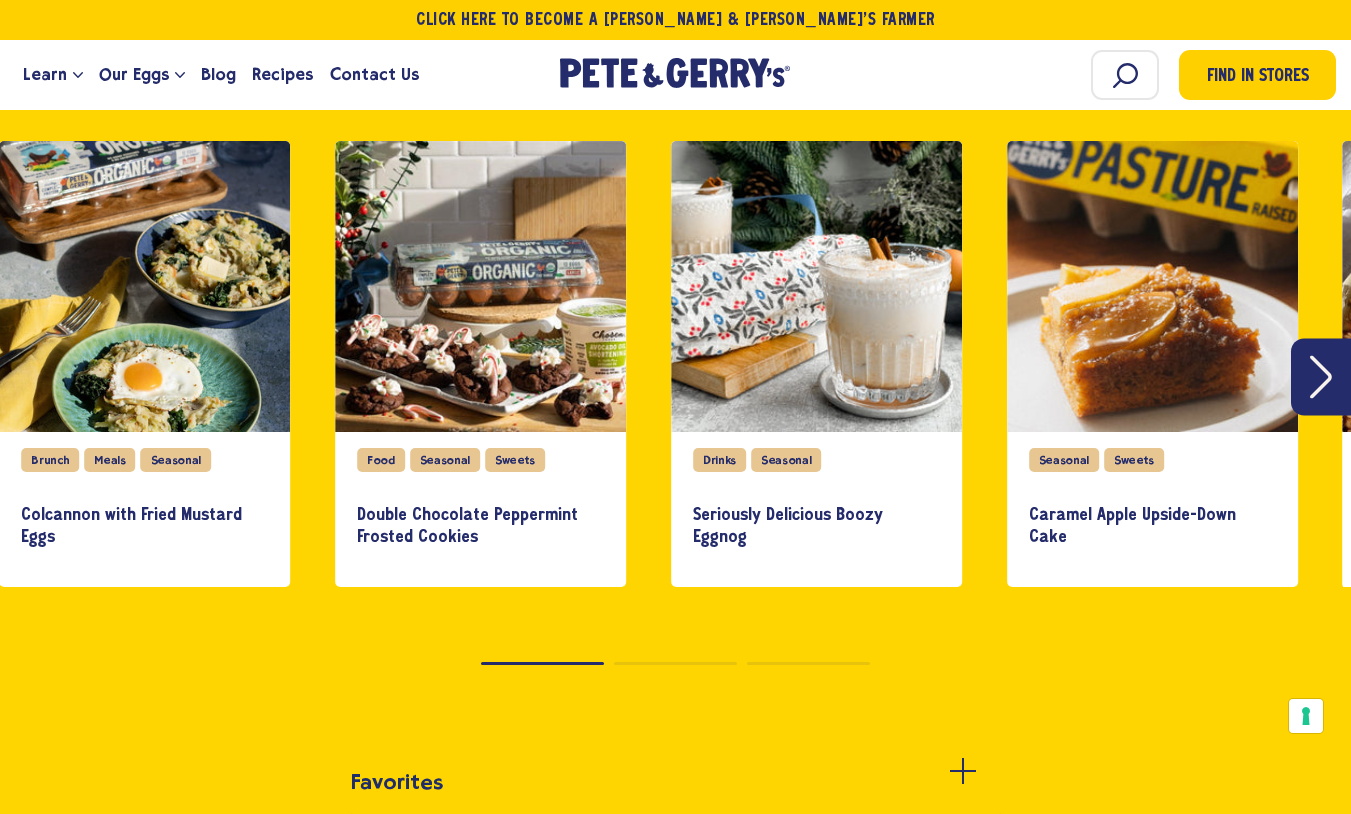 scroll, scrollTop: 700, scrollLeft: 0, axis: vertical 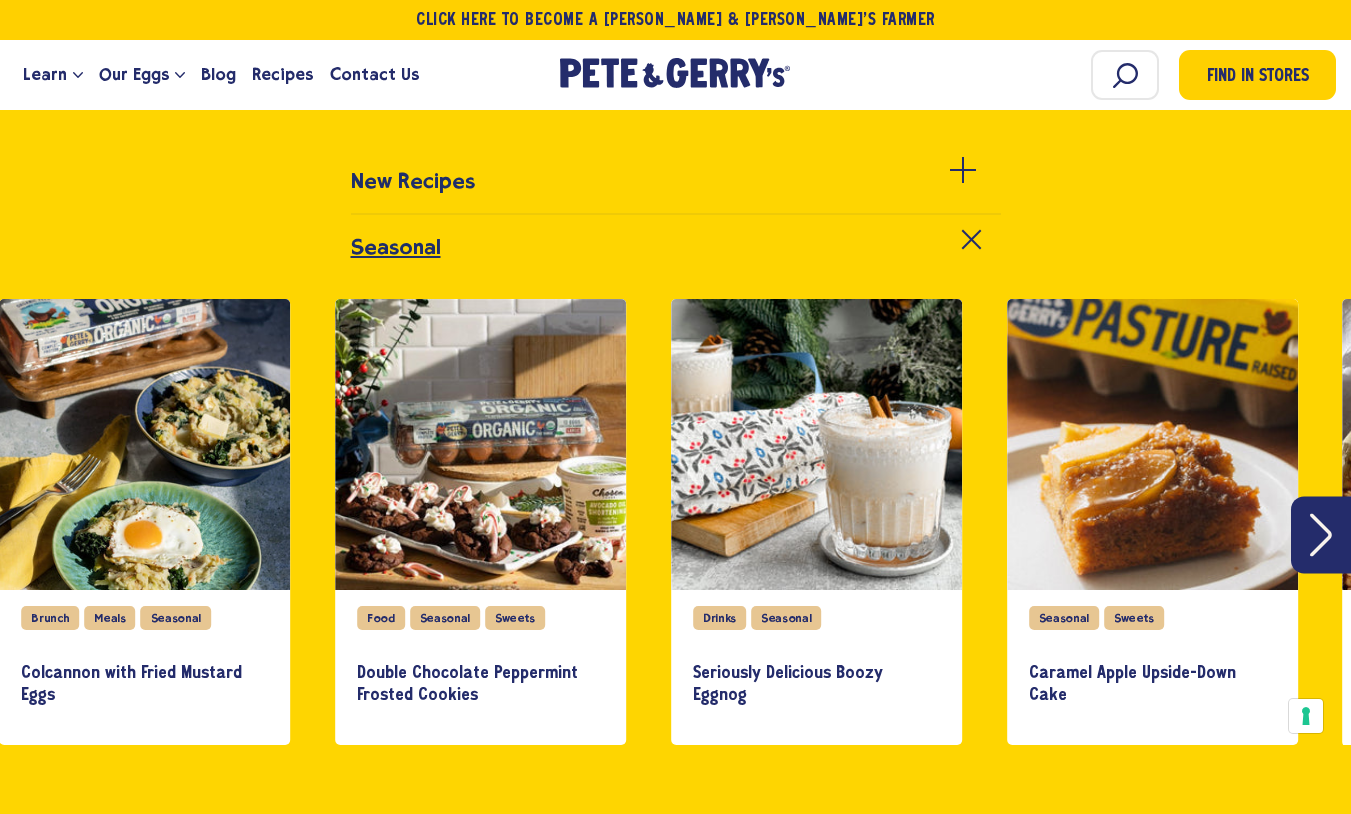 click at bounding box center [971, 240] 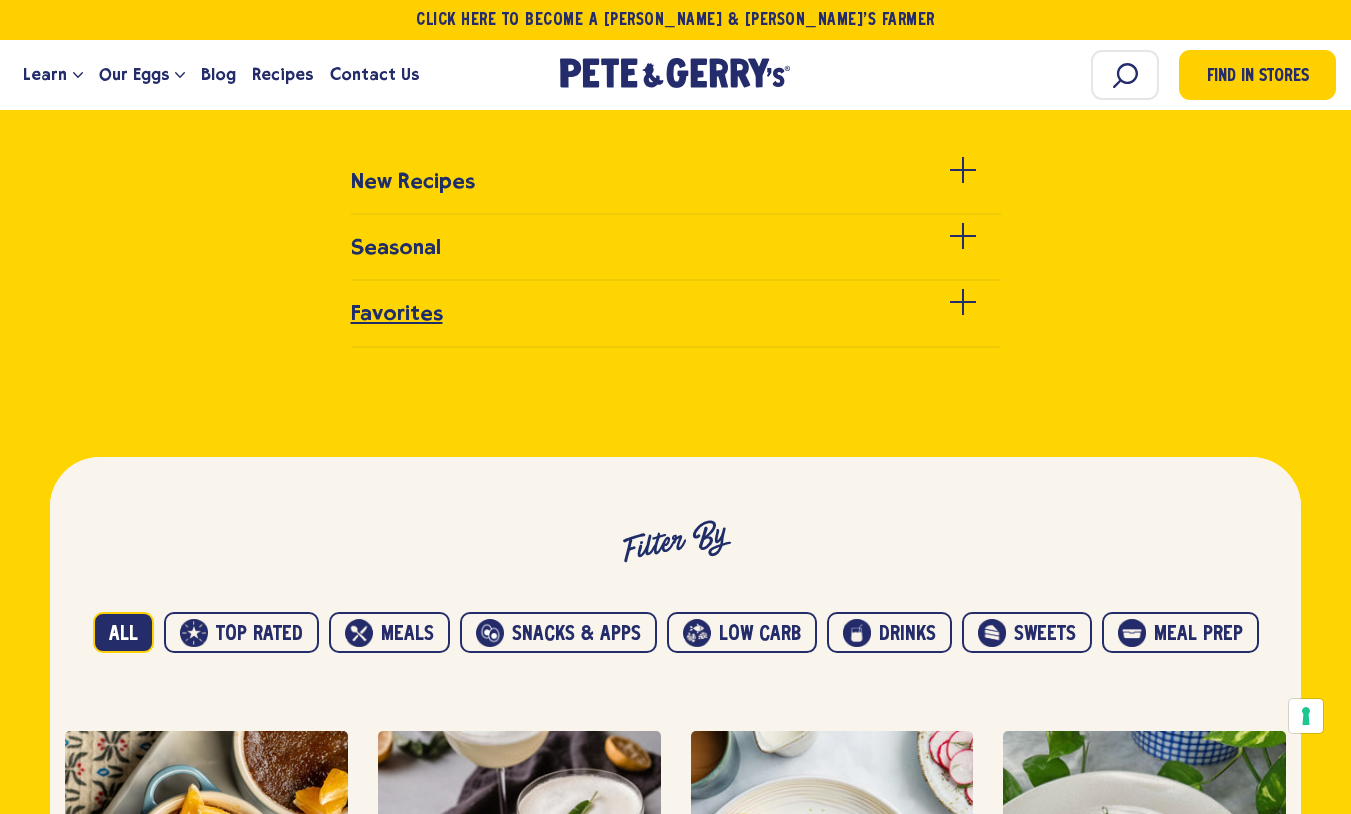 click at bounding box center (963, 314) 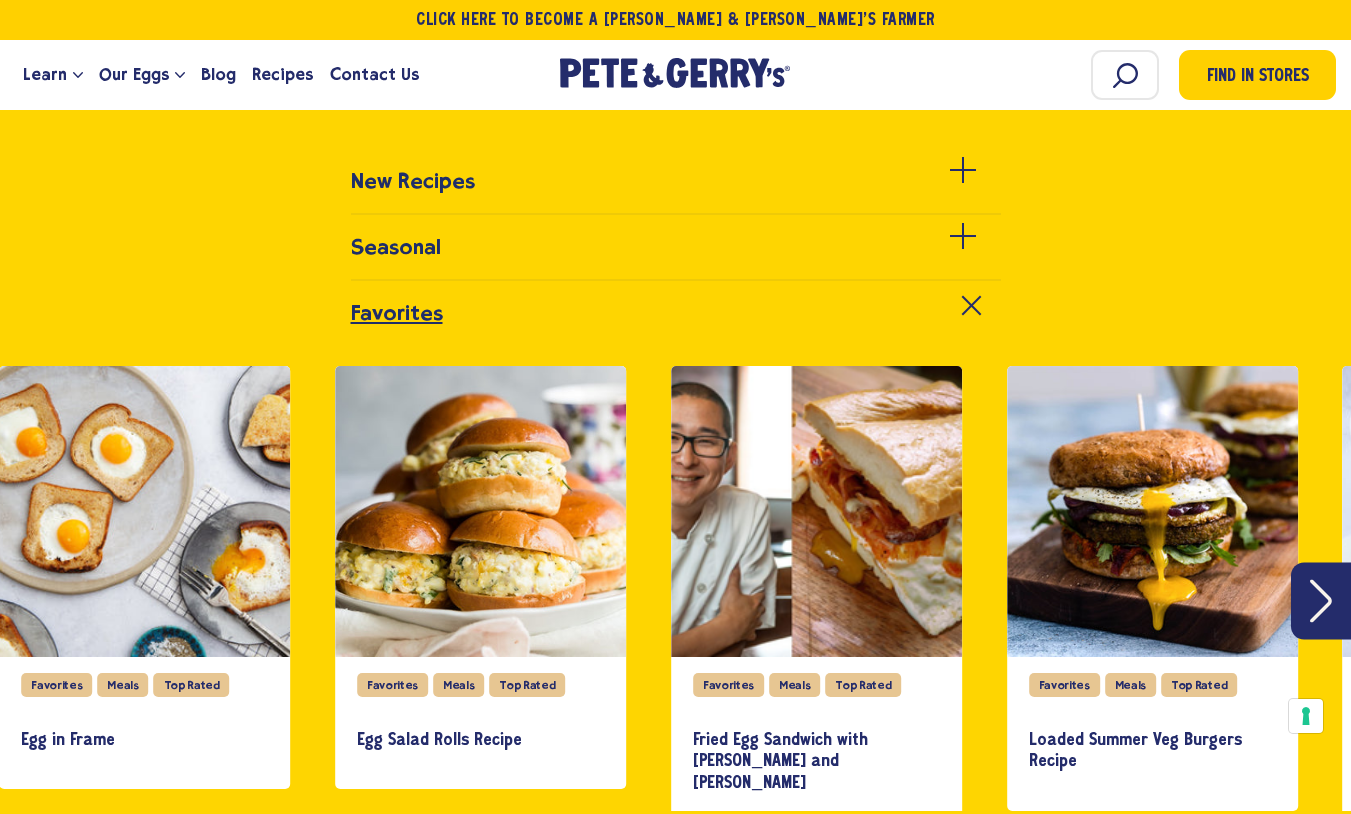 click at bounding box center (971, 306) 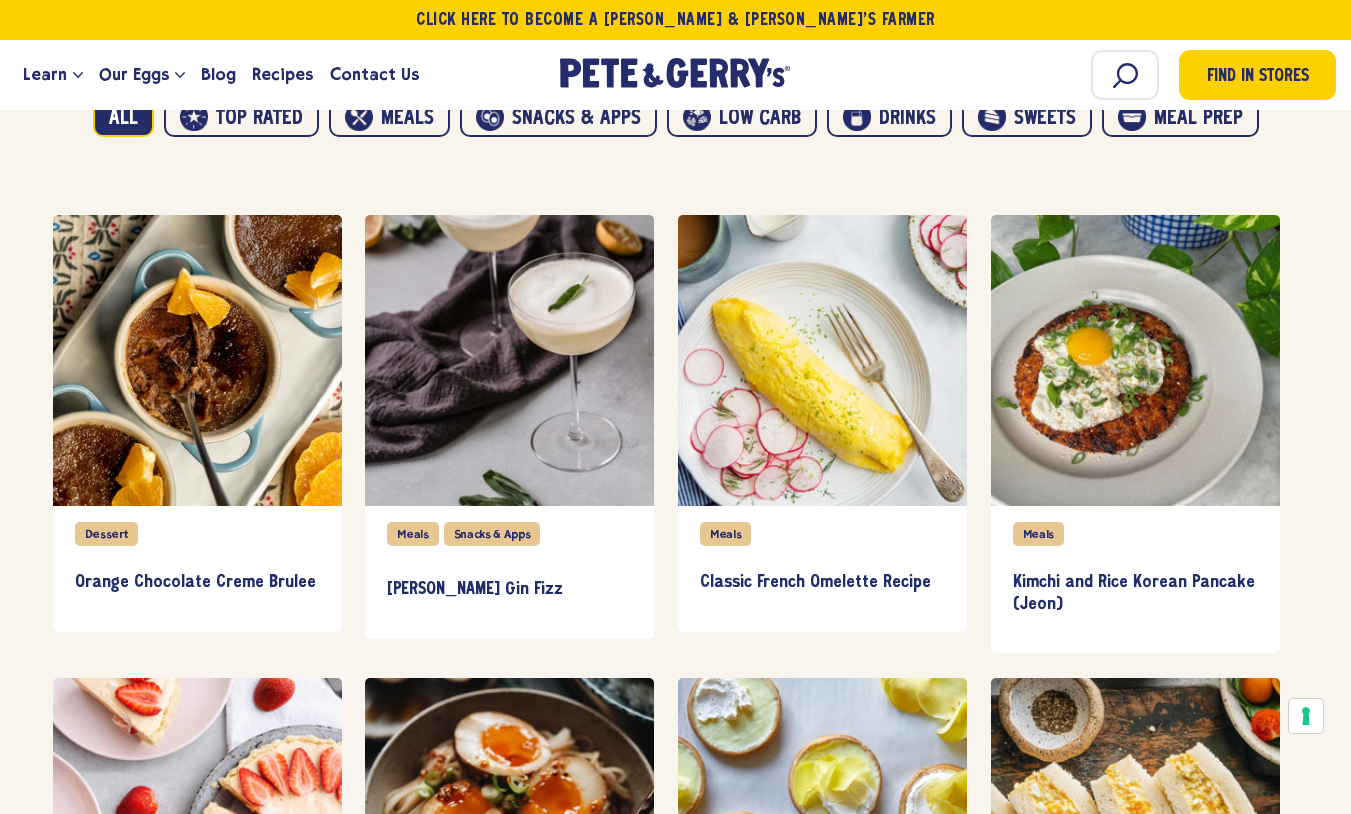scroll, scrollTop: 1100, scrollLeft: 0, axis: vertical 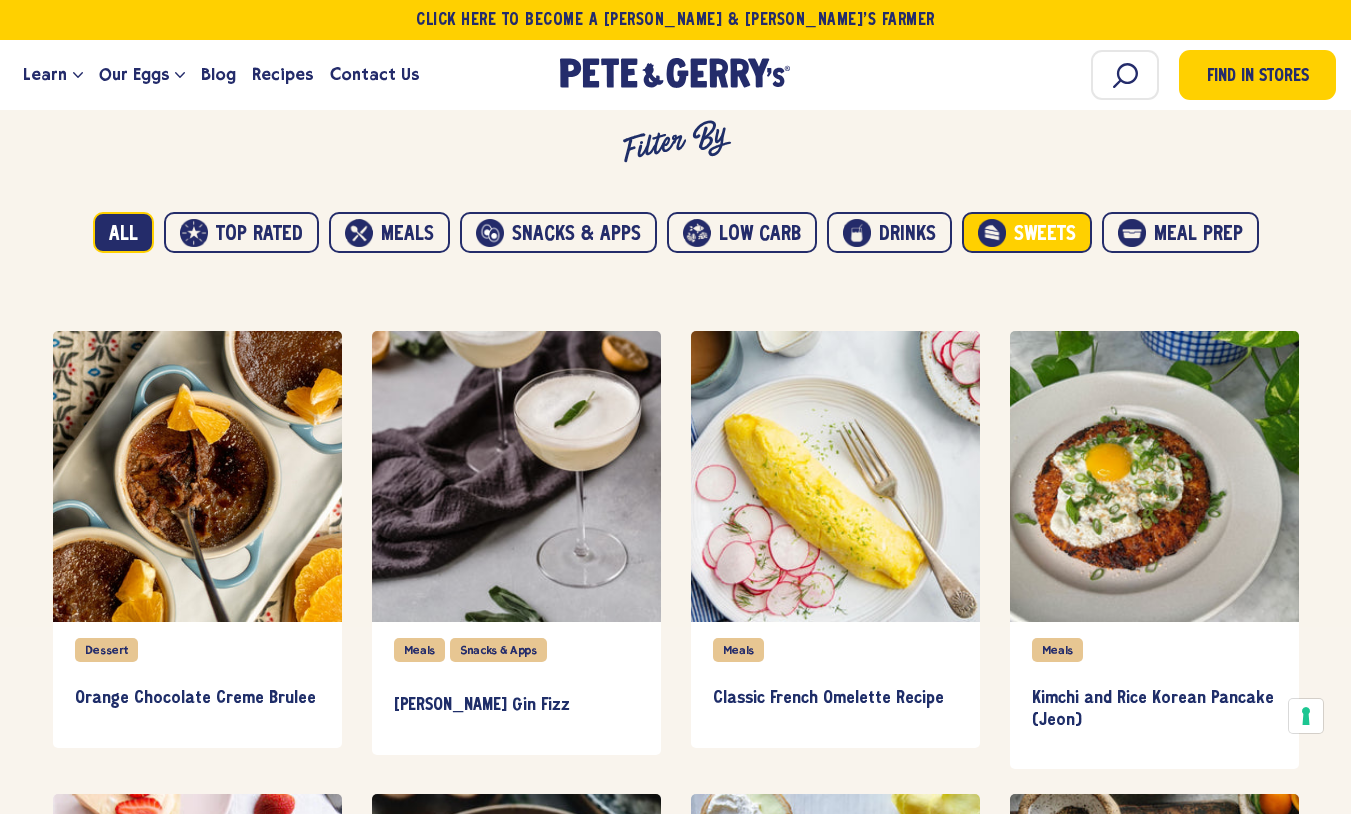 click on "Sweets" at bounding box center [1027, 233] 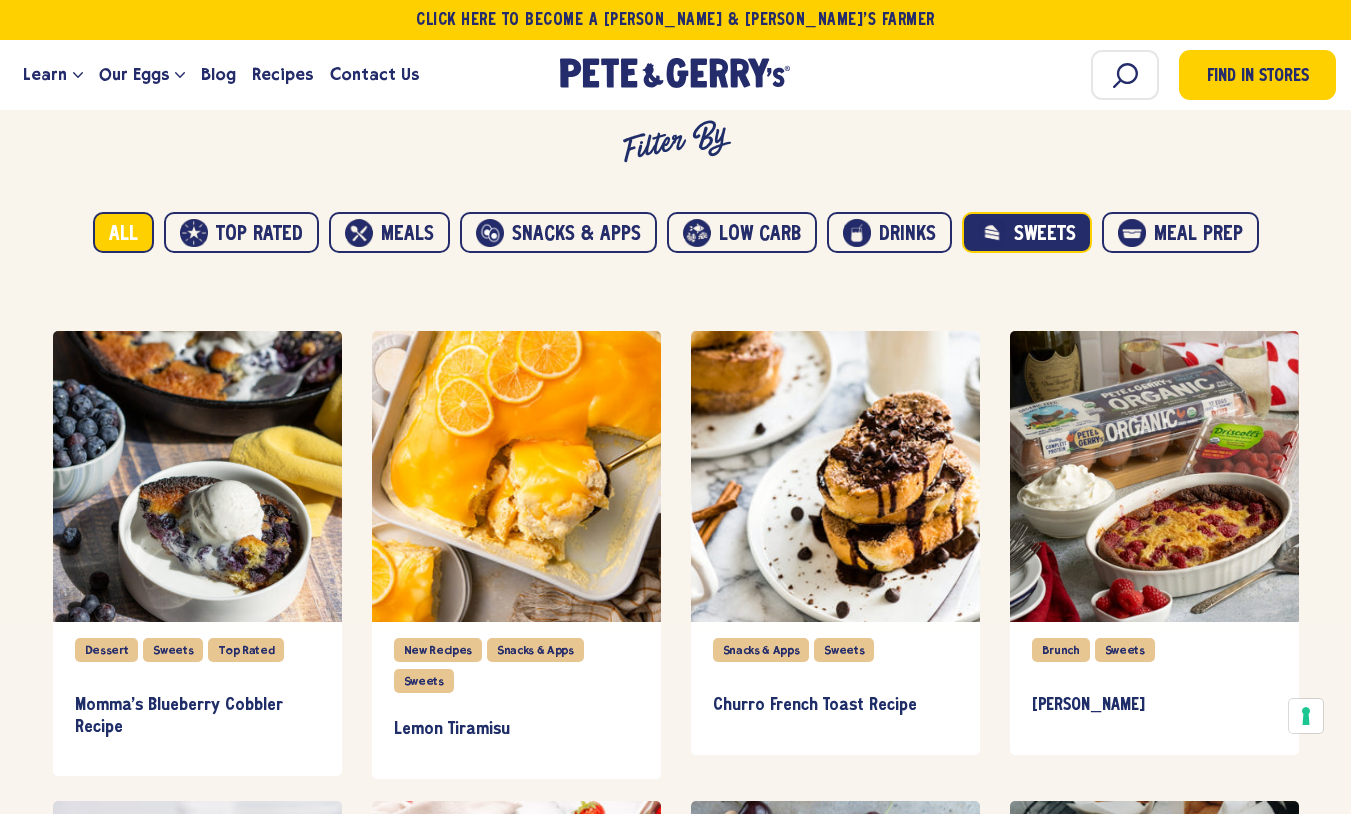 click on "All" at bounding box center (123, 233) 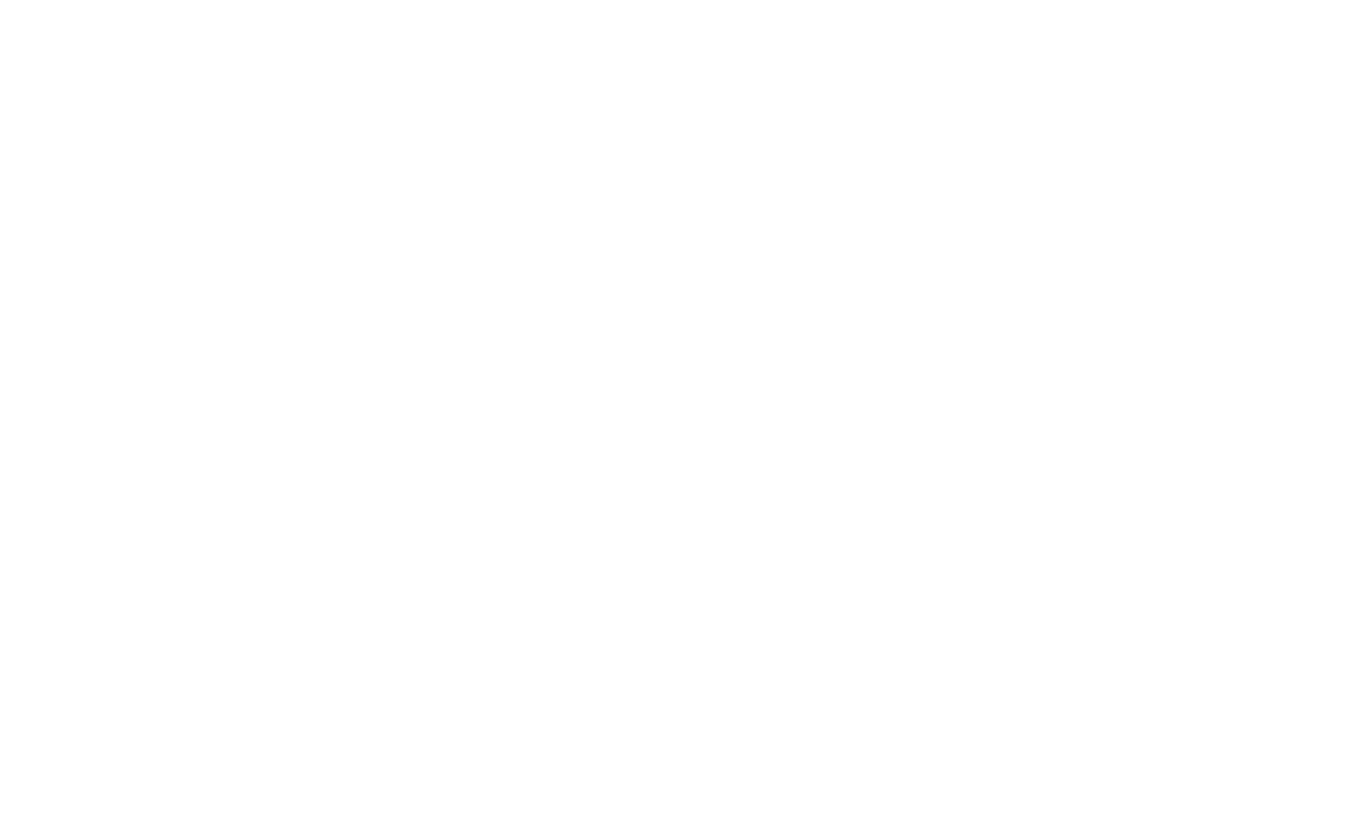 scroll, scrollTop: 0, scrollLeft: 0, axis: both 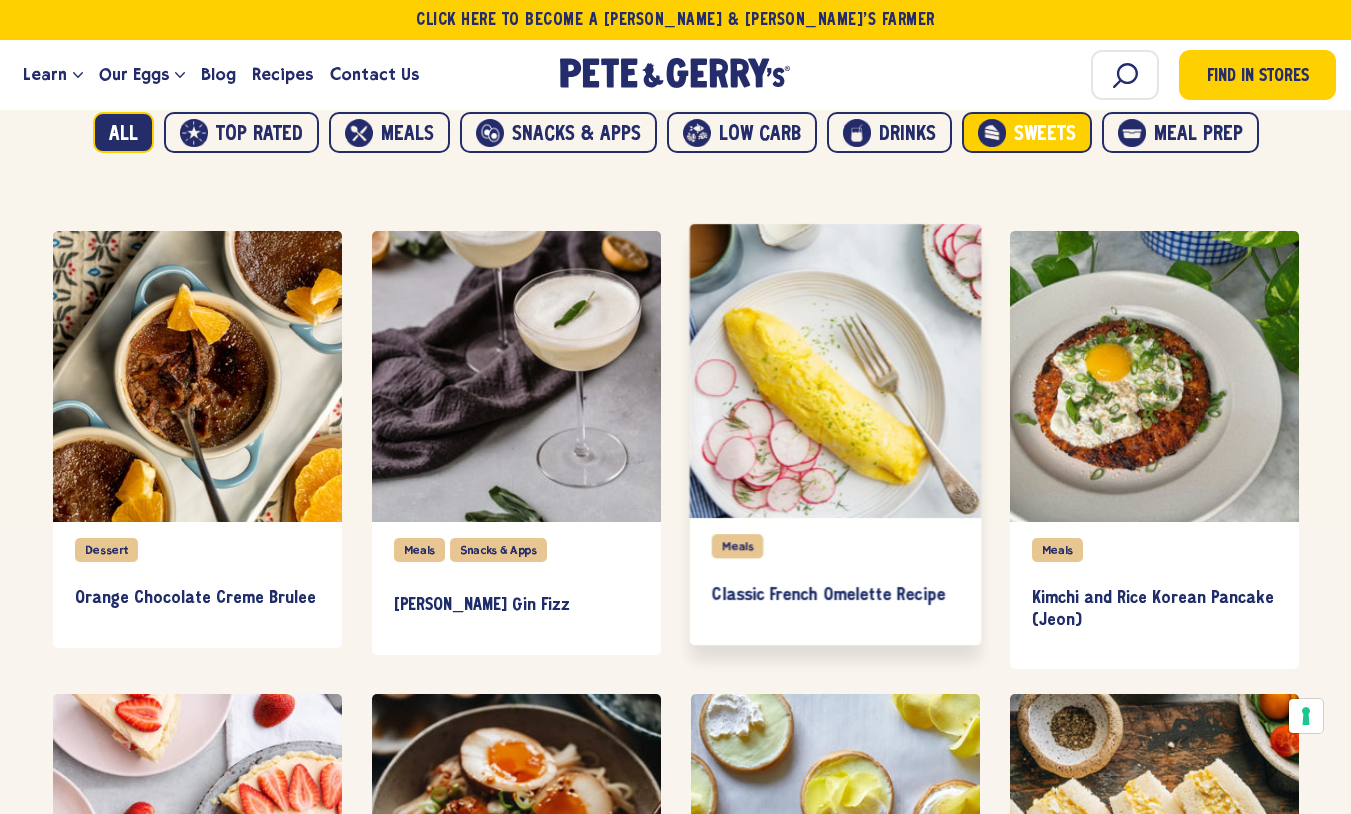 drag, startPoint x: 1045, startPoint y: 138, endPoint x: 966, endPoint y: 233, distance: 123.55566 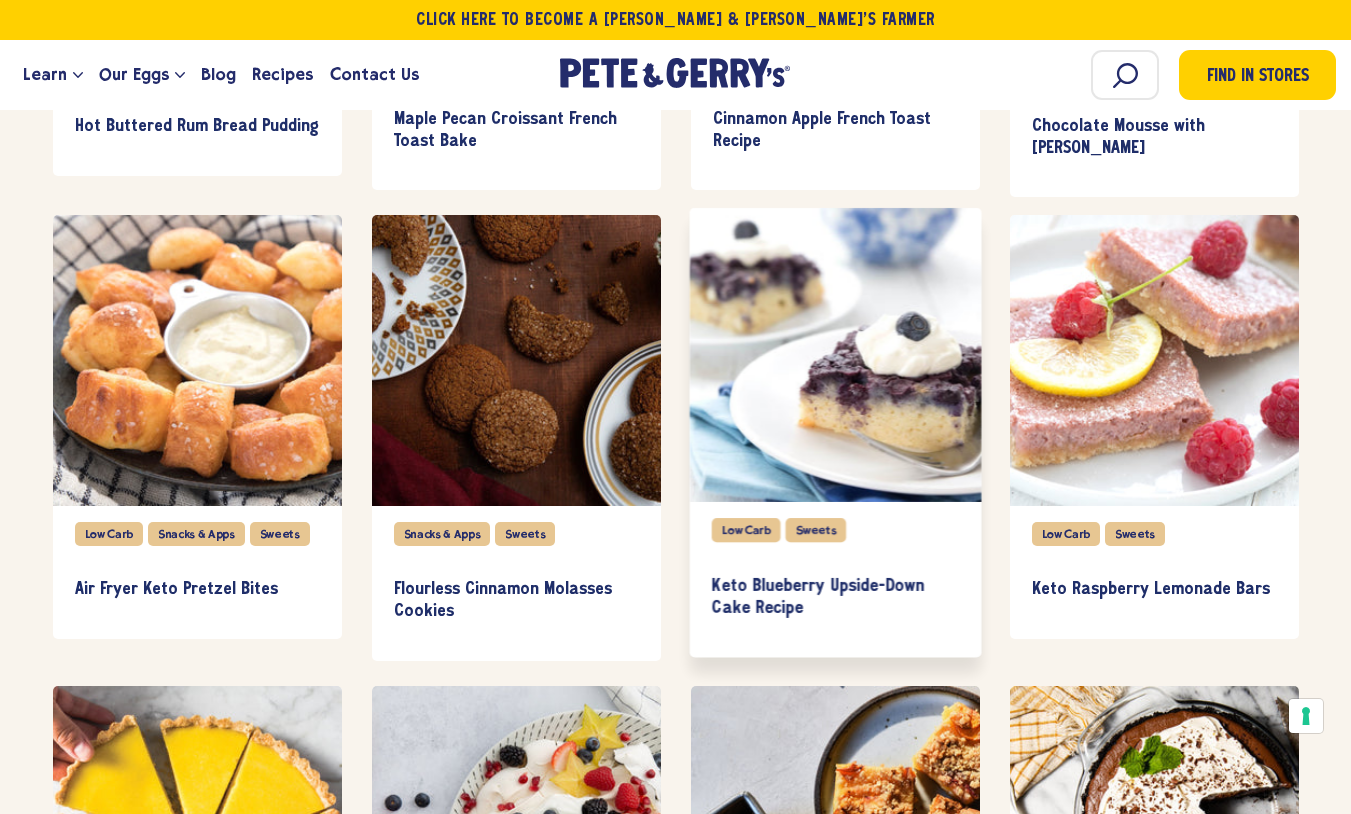 scroll, scrollTop: 3100, scrollLeft: 0, axis: vertical 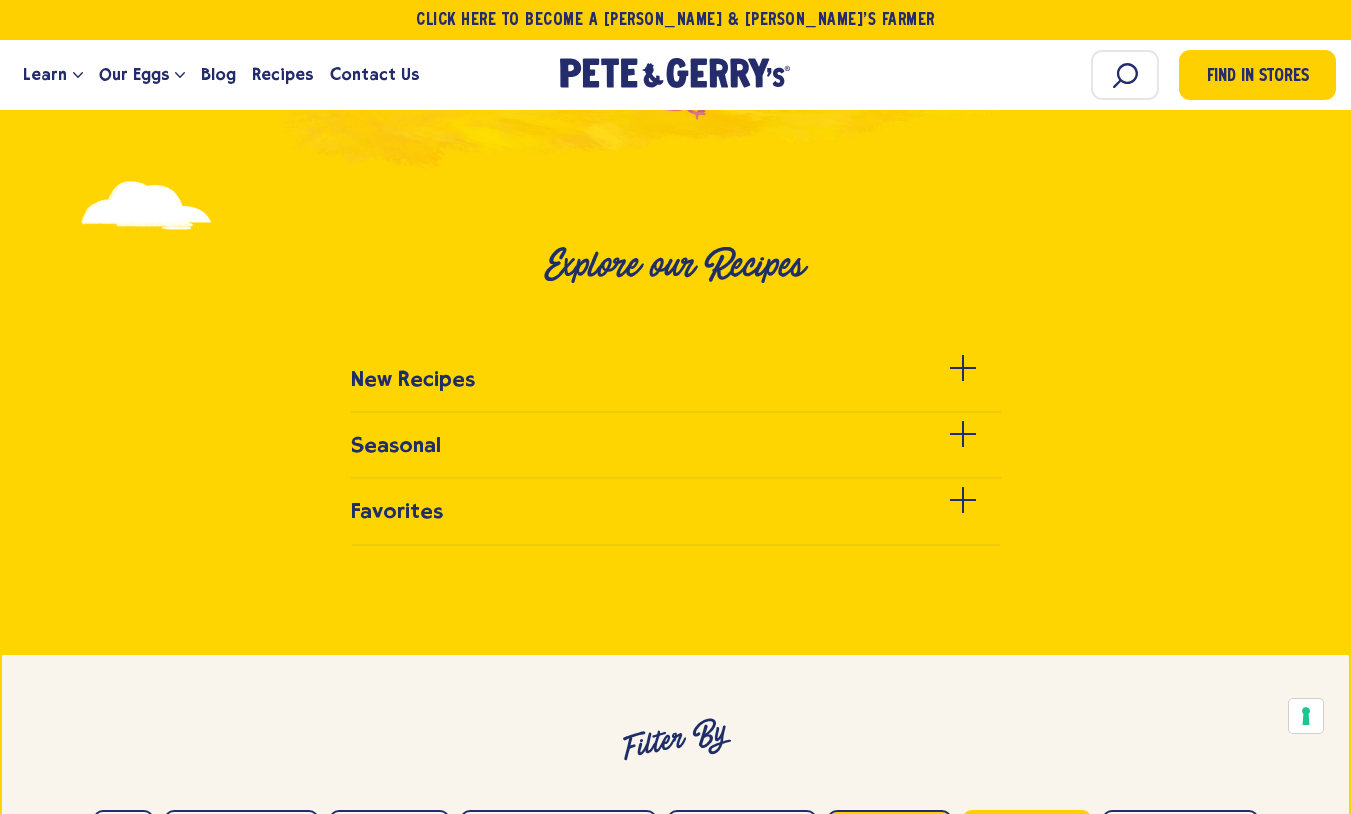 type 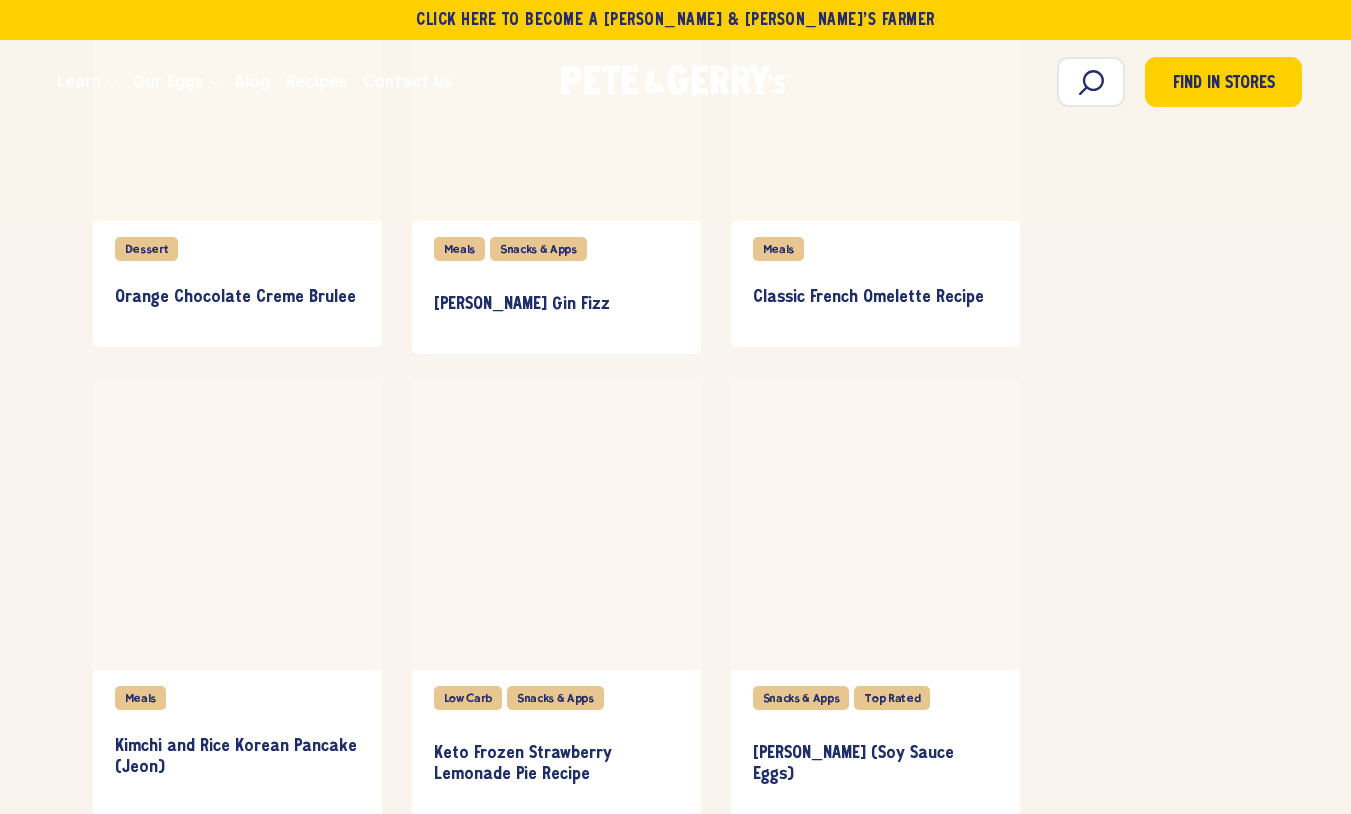 scroll, scrollTop: 1008, scrollLeft: 0, axis: vertical 